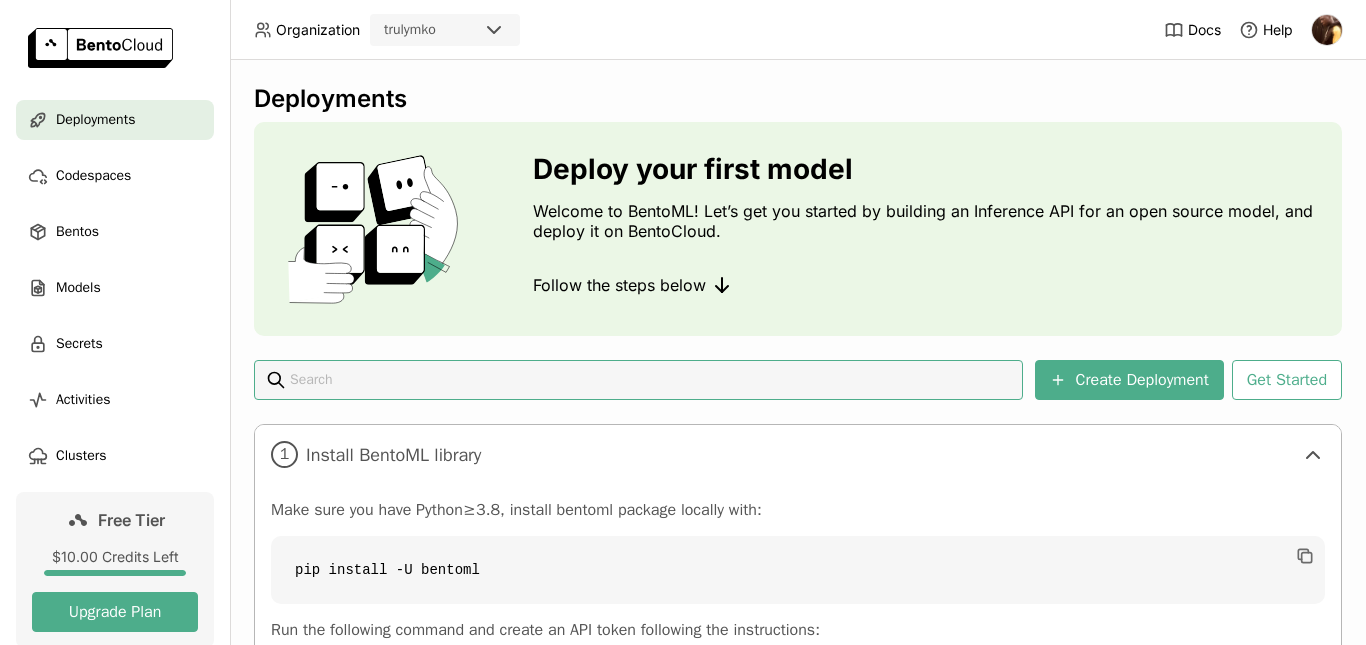 scroll, scrollTop: 0, scrollLeft: 0, axis: both 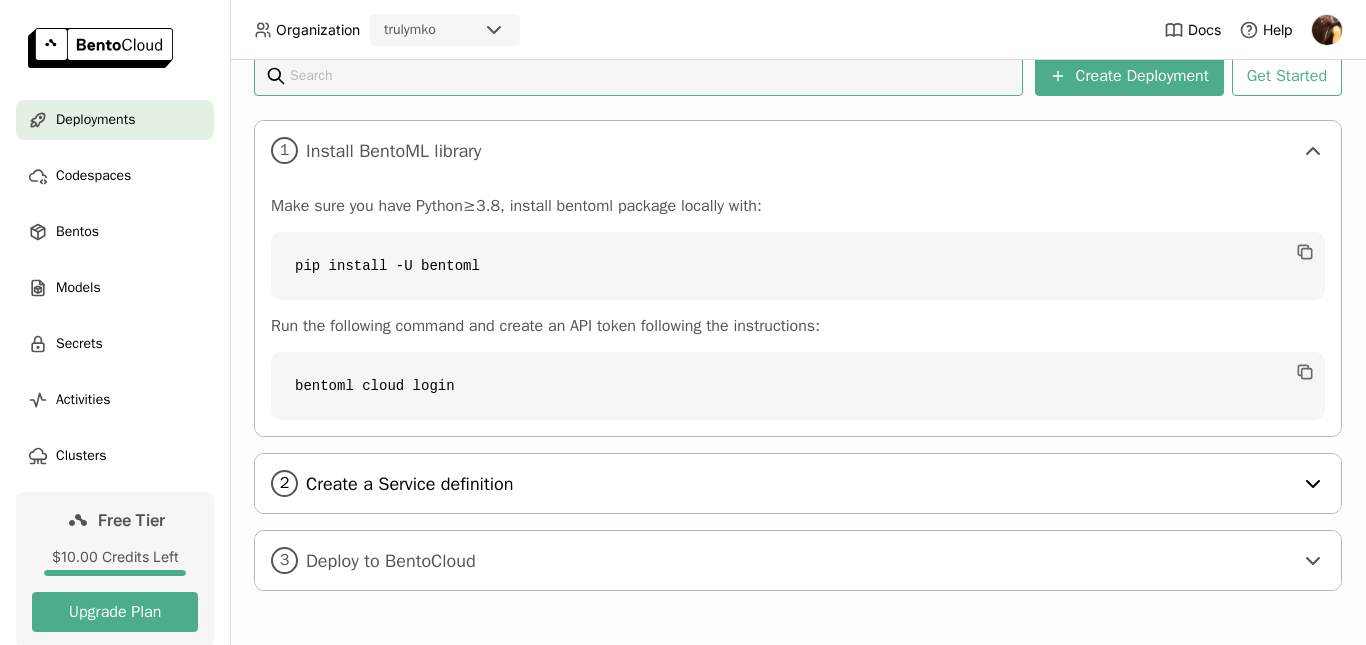 click on "2 Create a Service definition" at bounding box center (798, 483) 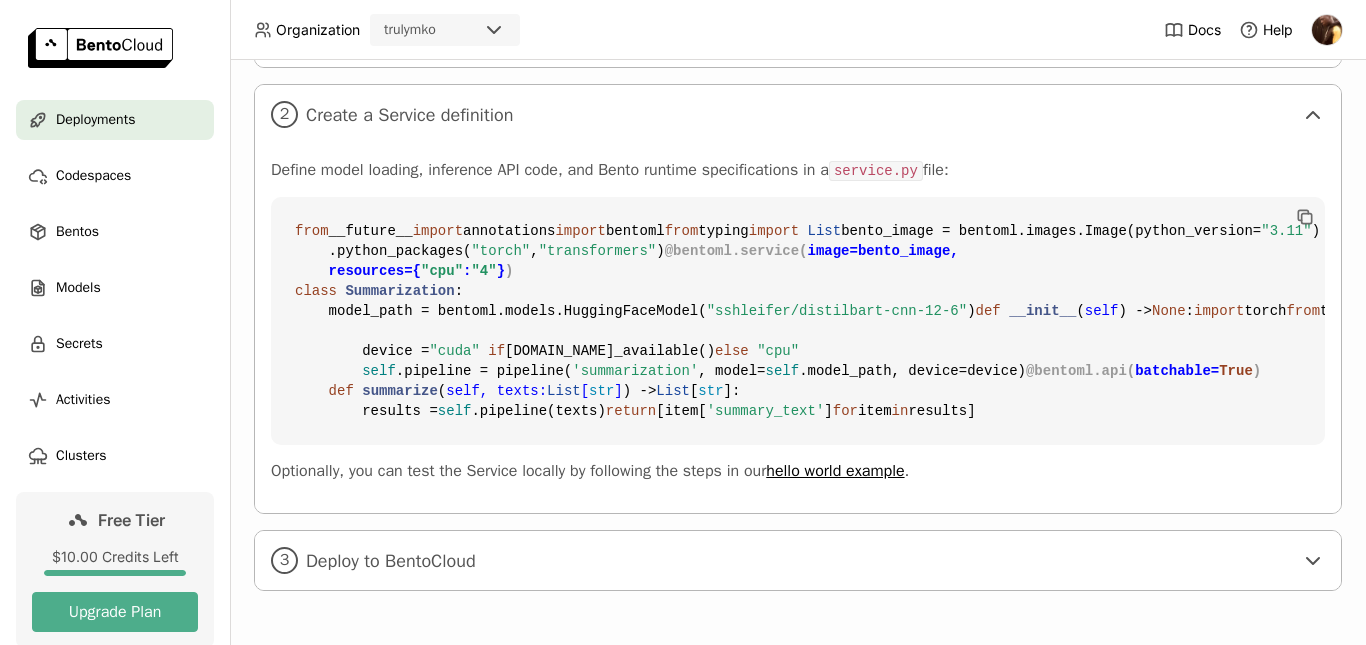 scroll, scrollTop: 567, scrollLeft: 0, axis: vertical 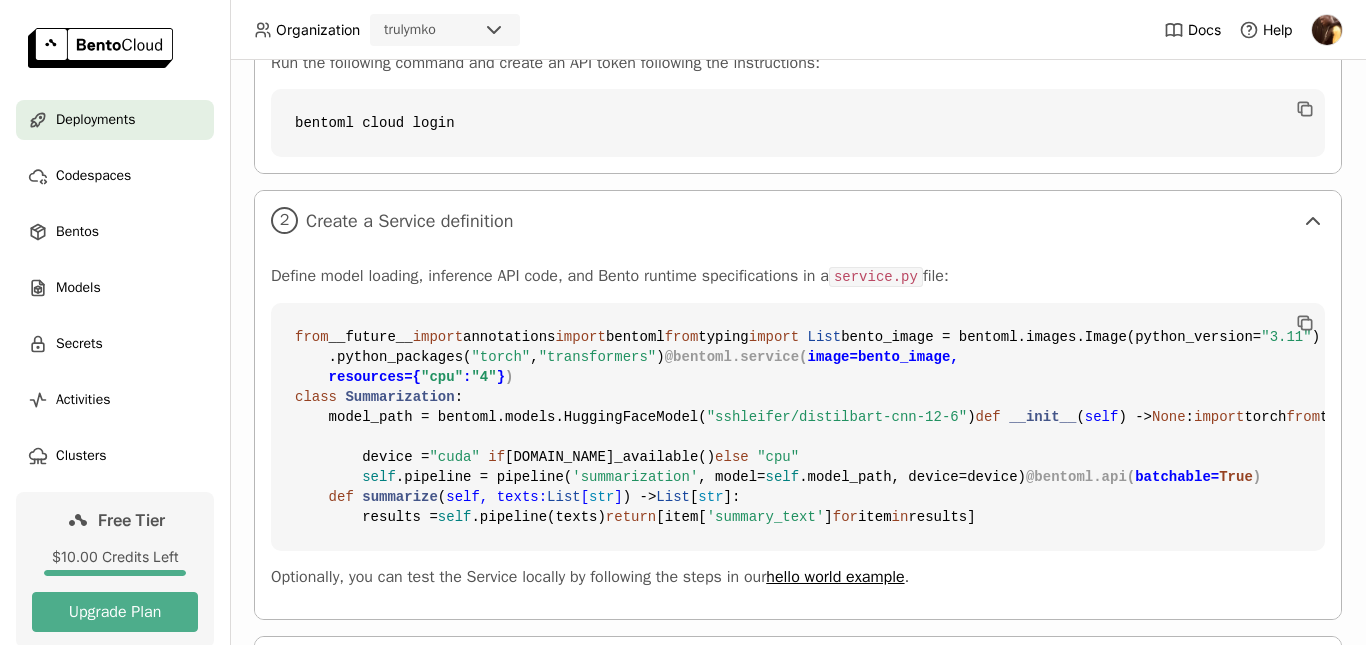 click on "Define model loading, inference API code, and Bento runtime specifications in a  service.py  file: from  __future__  import  annotations
import  bentoml
from  typing  import   List
bento_image = bentoml.images.Image(python_version= "3.11" ) \
.python_packages( "torch" ,  "transformers" )
@bentoml.service(
image=bento_image,
resources={ "cpu" :  "4" }
)
class   Summarization :
model_path = bentoml.models.HuggingFaceModel( "sshleifer/distilbart-cnn-12-6" )
def   __init__ ( self ) ->  None :
import  torch
from  transformers  import  pipeline
device =  "cuda"   if  [DOMAIN_NAME]_available()  else   "cpu"
self .pipeline = pipeline( 'summarization' , model= self .model_path, device=device)
@bentoml.api( batchable= True )
def   summarize ( self, texts:  List [ str ] ) ->  List [ str ]:
results =  self .pipeline(texts)
return  [item[ 'summary_text' ]  for  item  in  results] hello world example ." at bounding box center (798, 434) 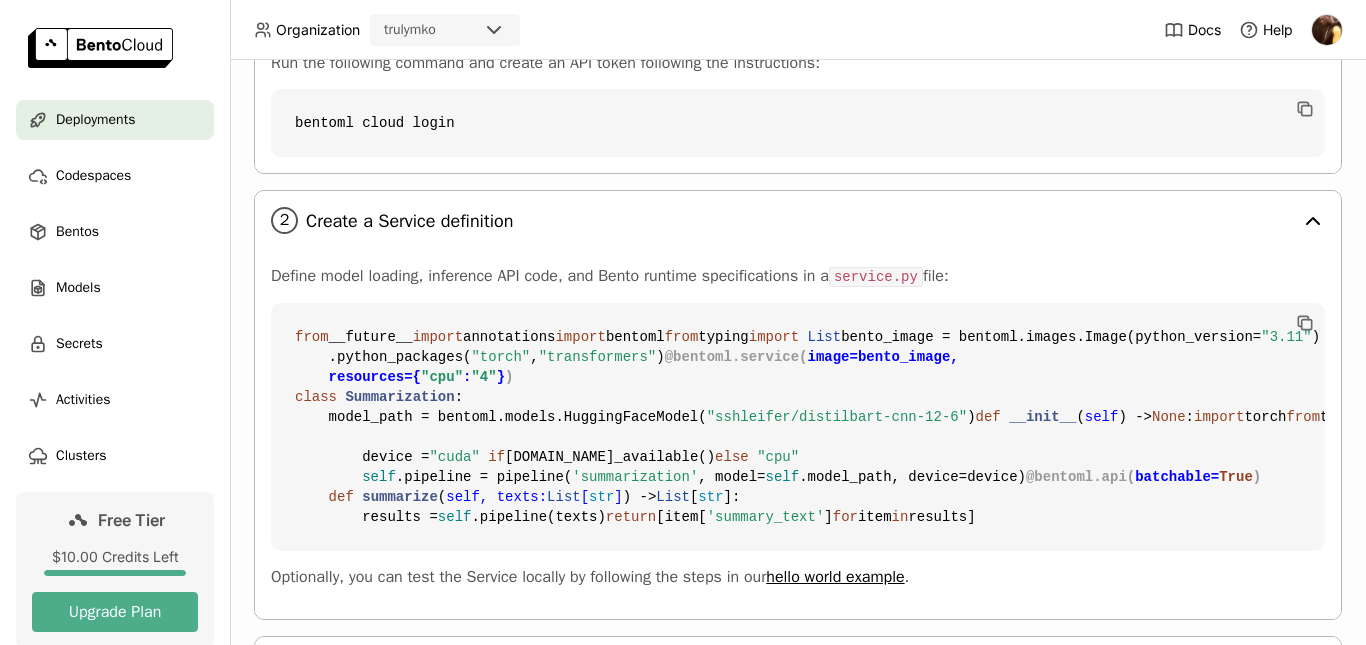 click on "Create a Service definition" at bounding box center [799, 221] 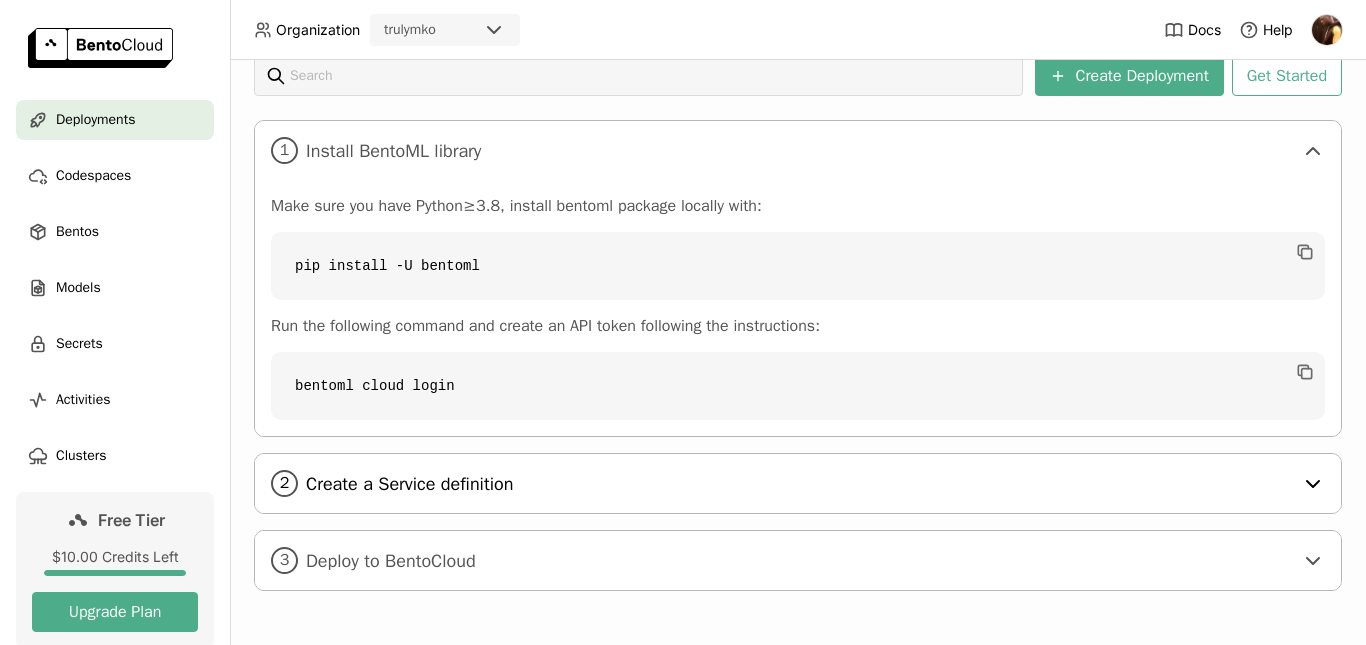 scroll, scrollTop: 304, scrollLeft: 0, axis: vertical 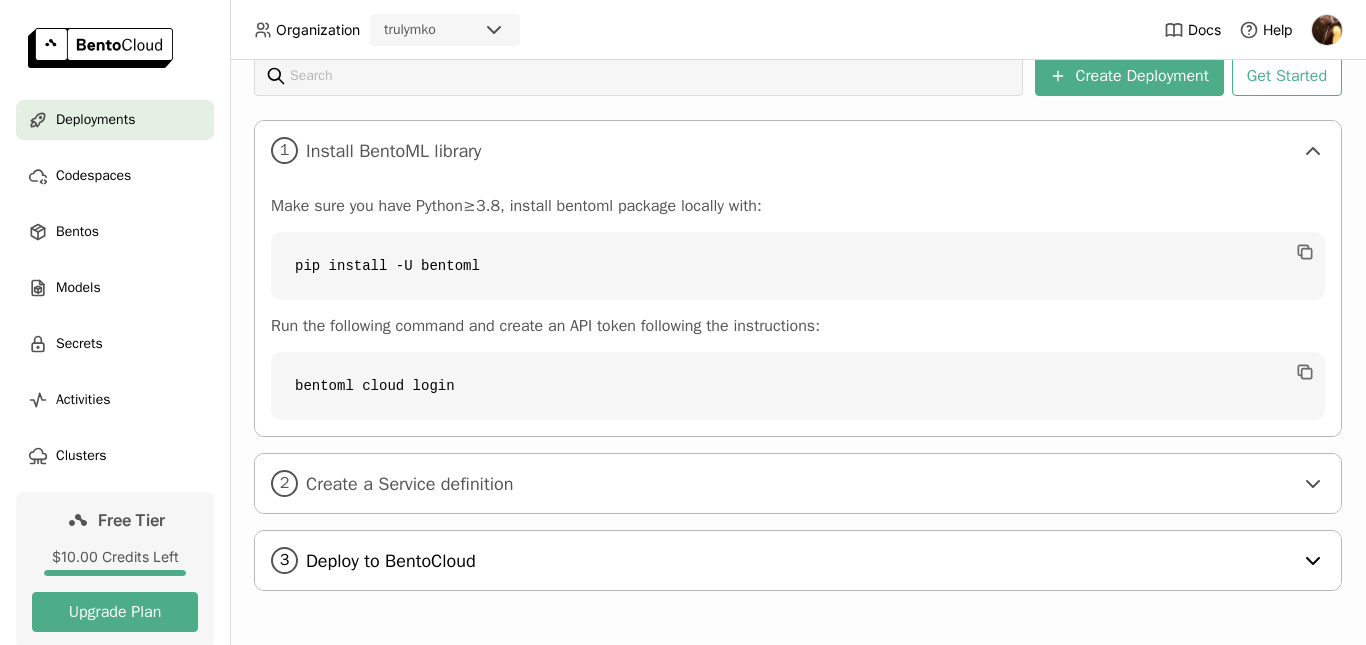 click on "Deploy to BentoCloud" at bounding box center [799, 561] 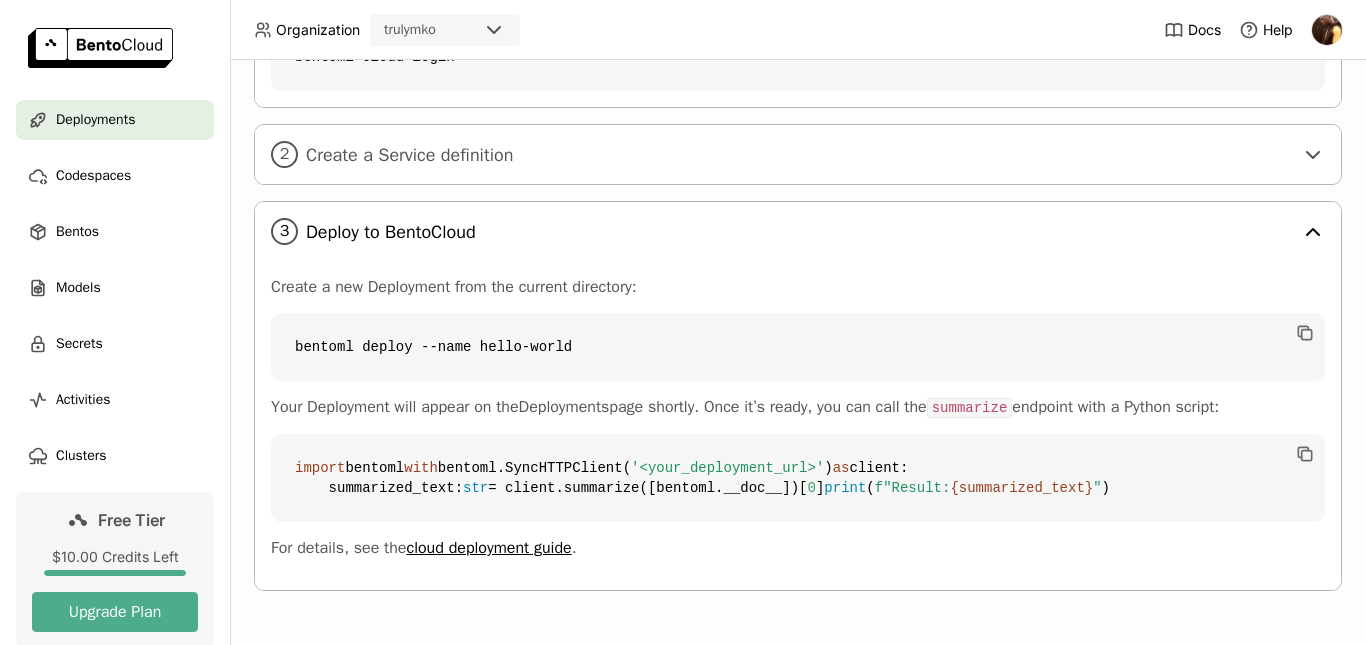 scroll, scrollTop: 694, scrollLeft: 0, axis: vertical 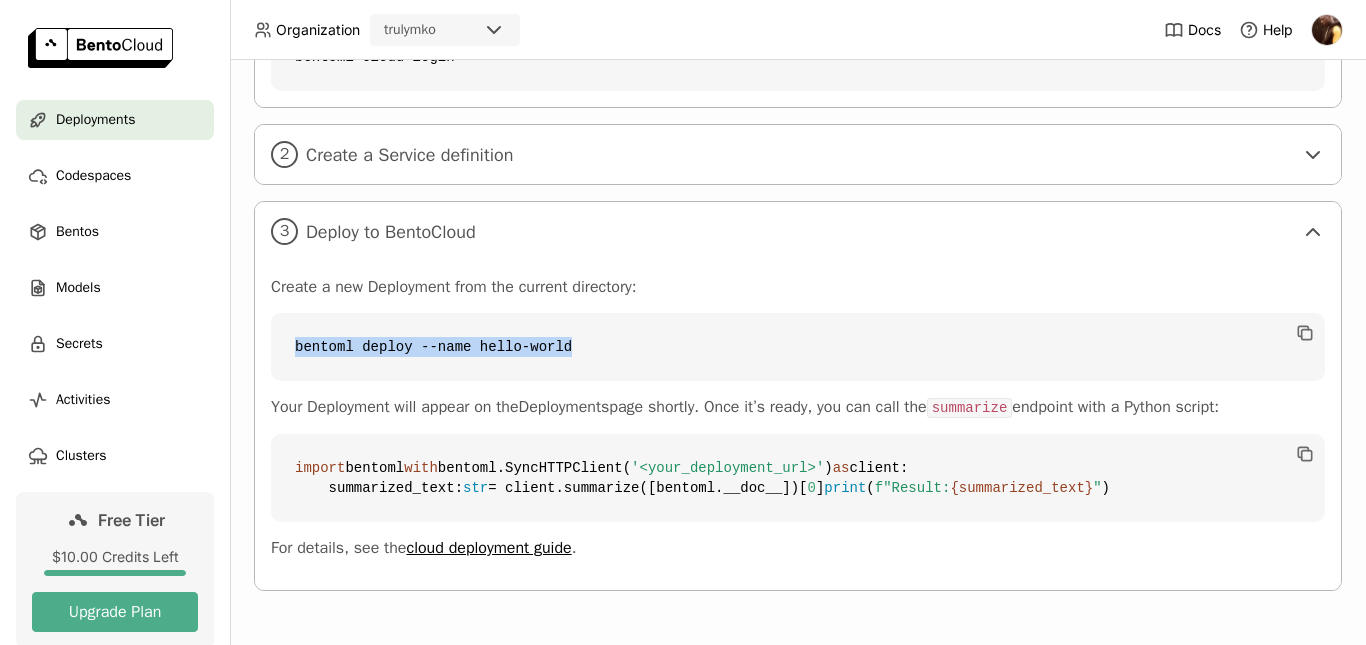 drag, startPoint x: 321, startPoint y: 308, endPoint x: 578, endPoint y: 306, distance: 257.00778 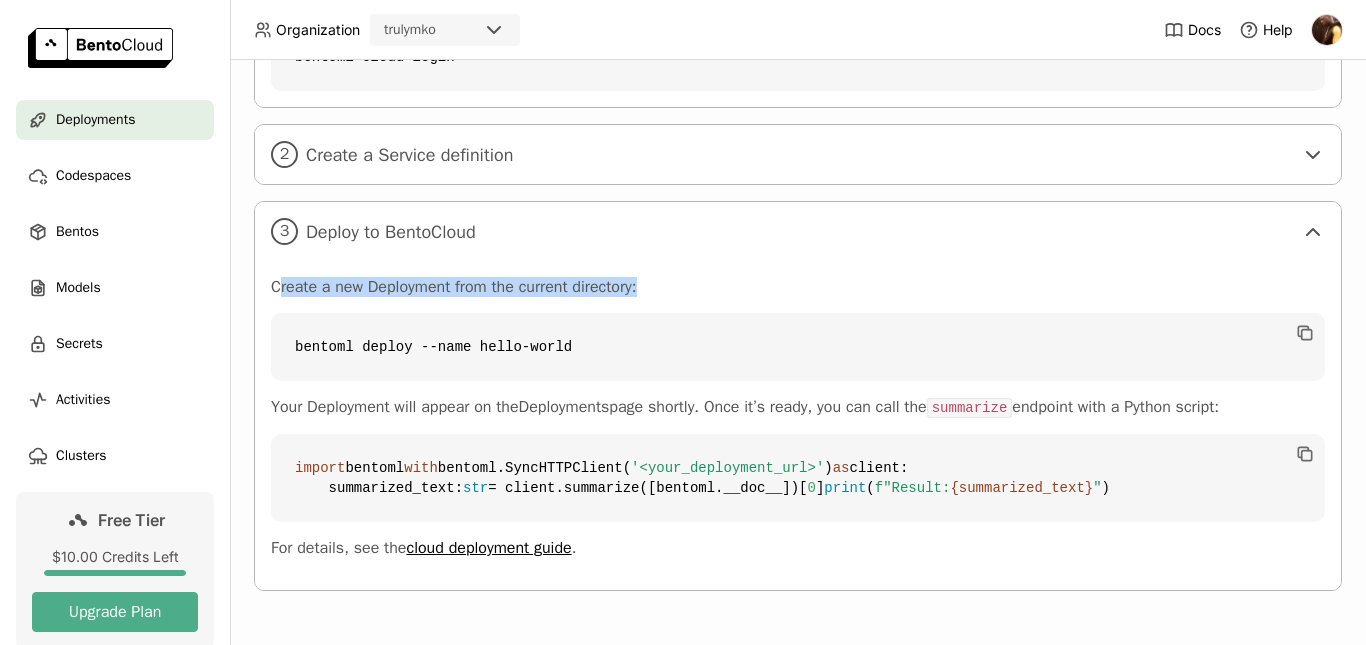 drag, startPoint x: 416, startPoint y: 218, endPoint x: 689, endPoint y: 218, distance: 273 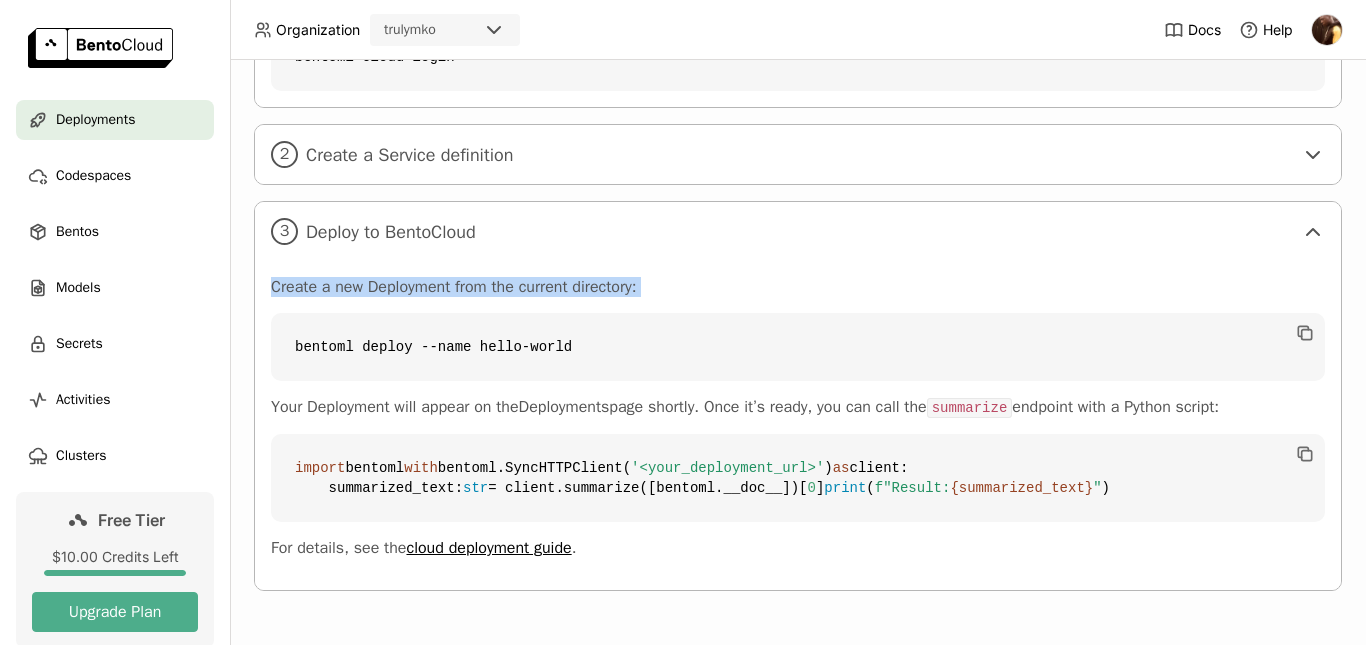 drag, startPoint x: 578, startPoint y: 224, endPoint x: 274, endPoint y: 233, distance: 304.1332 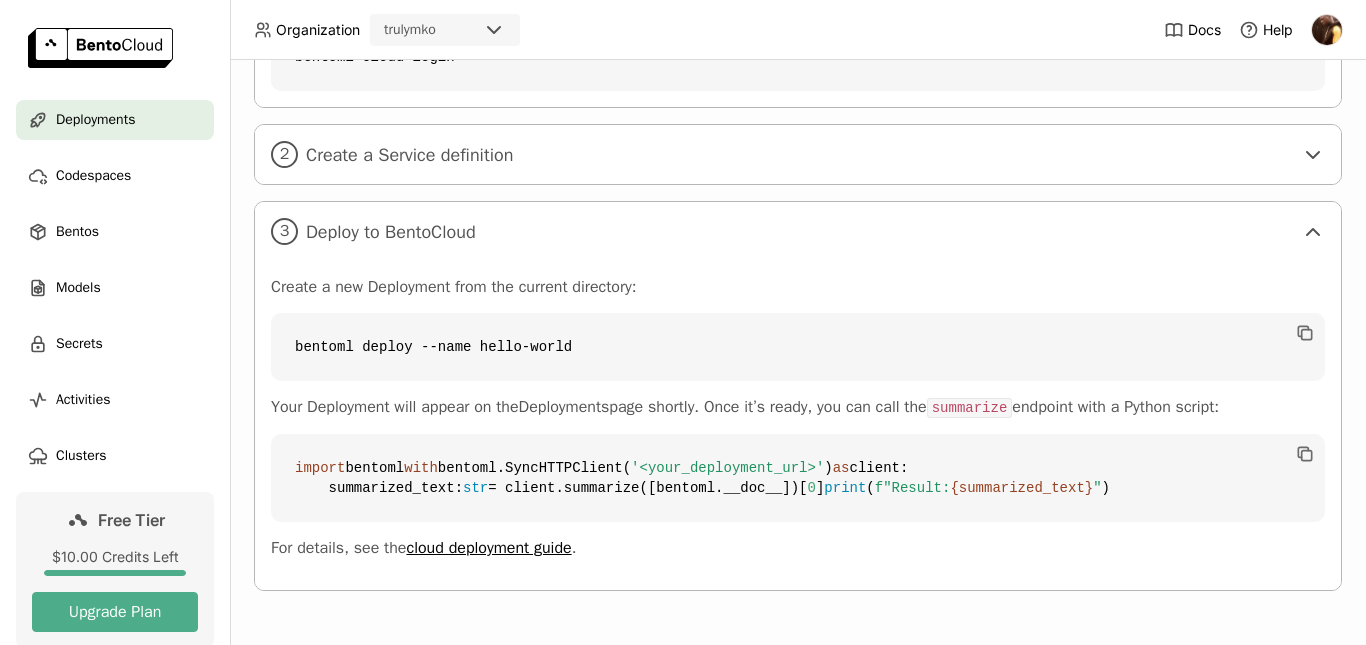 drag, startPoint x: 271, startPoint y: 345, endPoint x: 1255, endPoint y: 338, distance: 984.0249 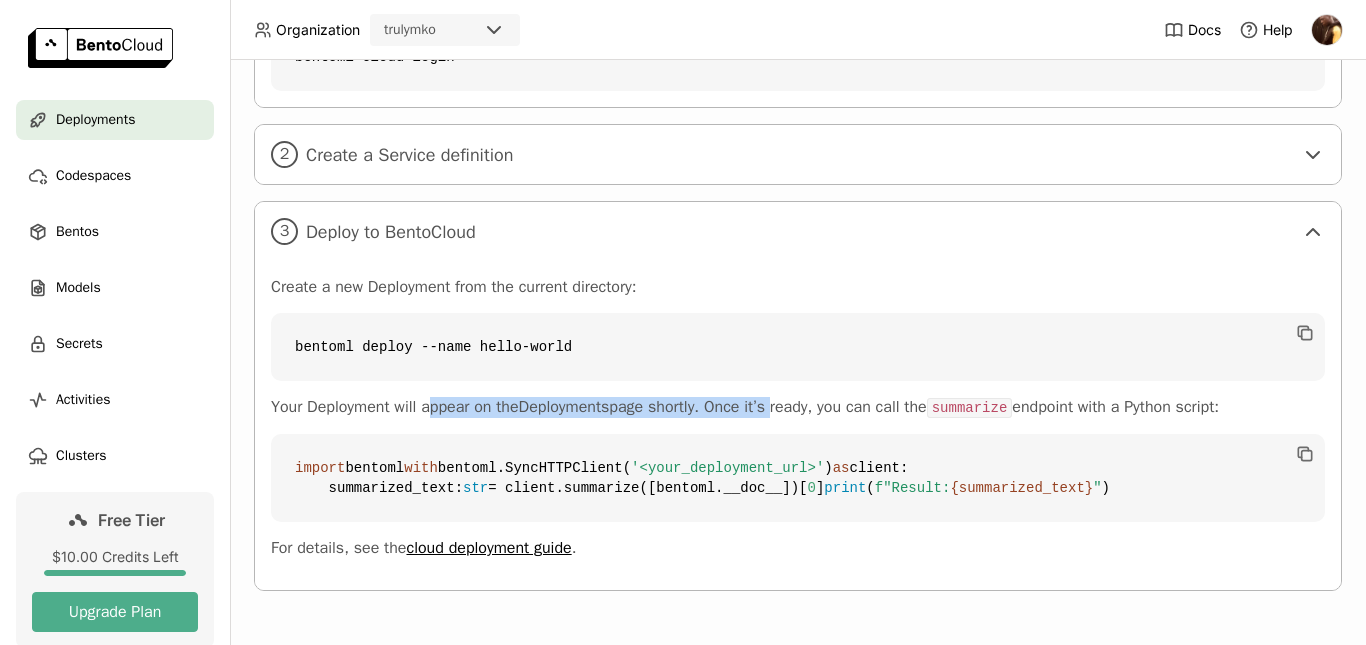 drag, startPoint x: 441, startPoint y: 348, endPoint x: 797, endPoint y: 349, distance: 356.0014 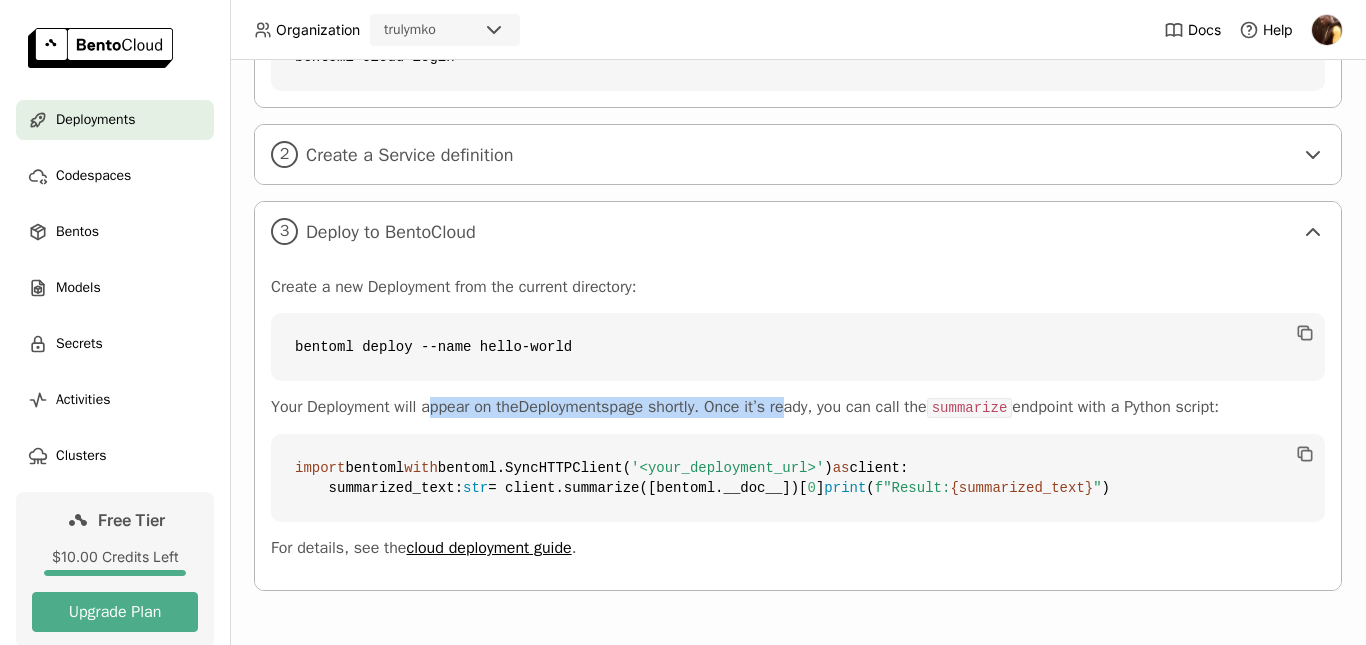 click on "Your Deployment will appear on the  Deployments  page shortly. Once it’s ready, you can call the  summarize  endpoint with a Python script:" at bounding box center [798, 407] 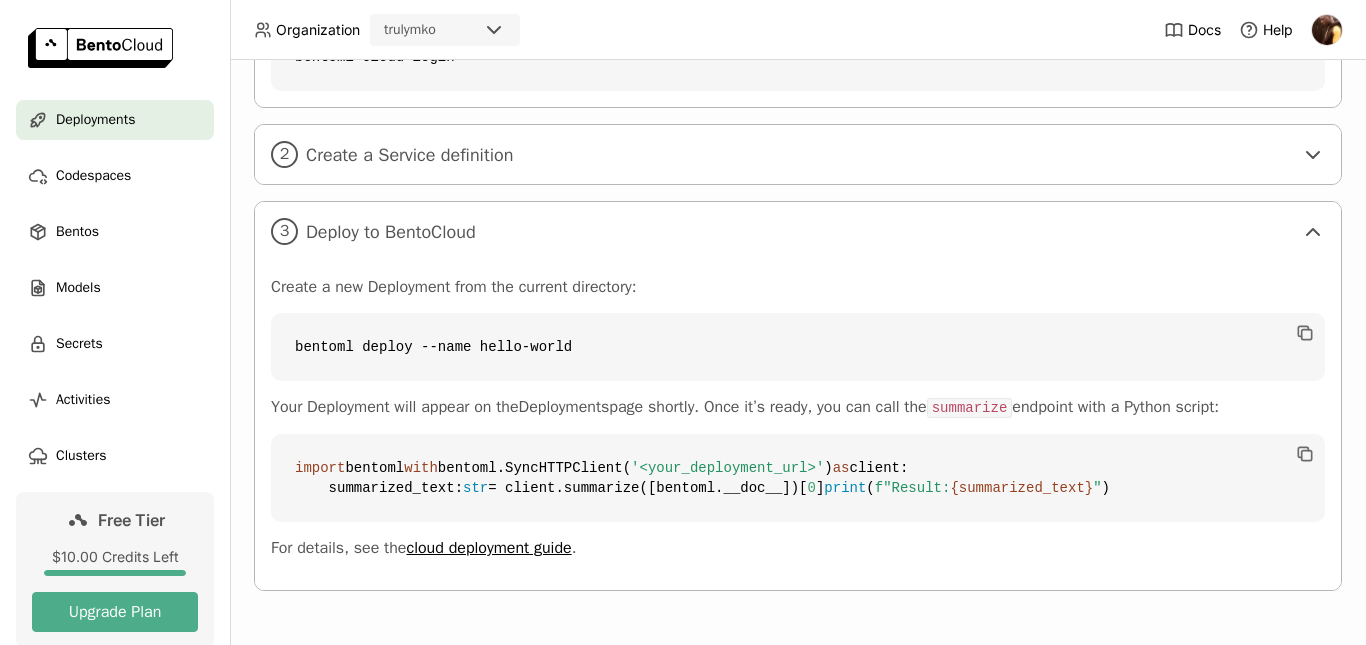 click on "trulymko" at bounding box center (410, 30) 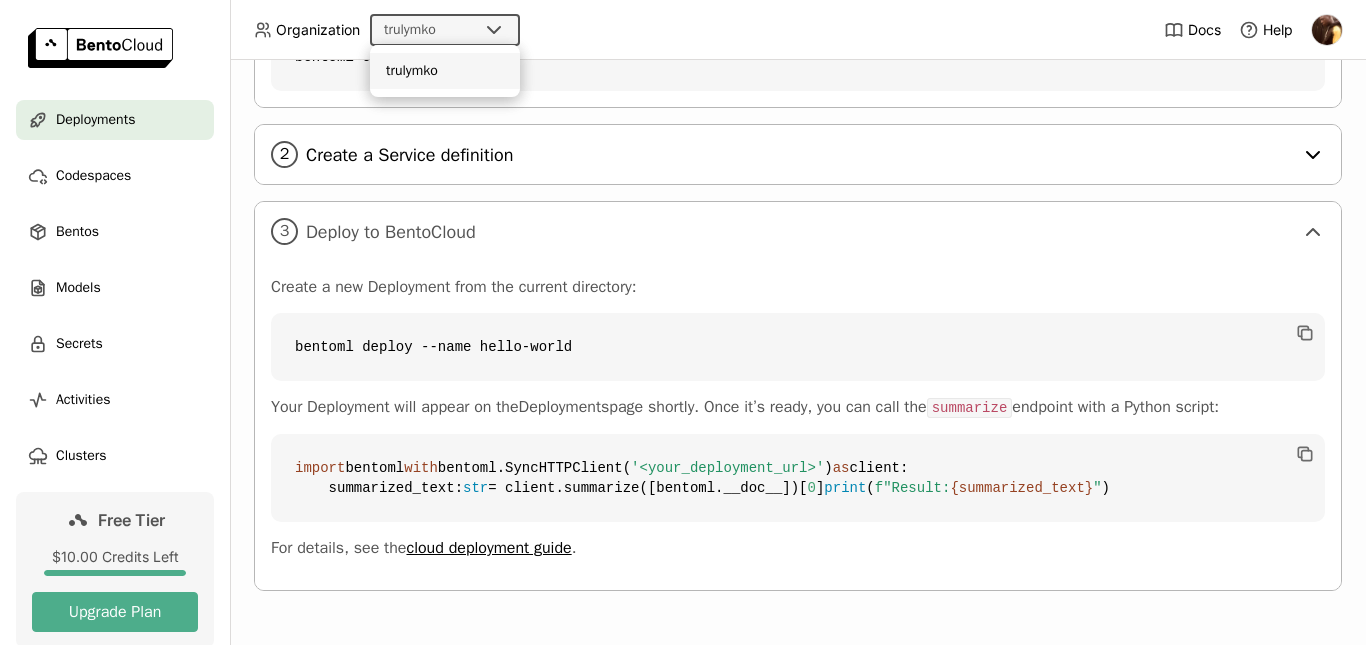click on "2 Create a Service definition" at bounding box center (798, 154) 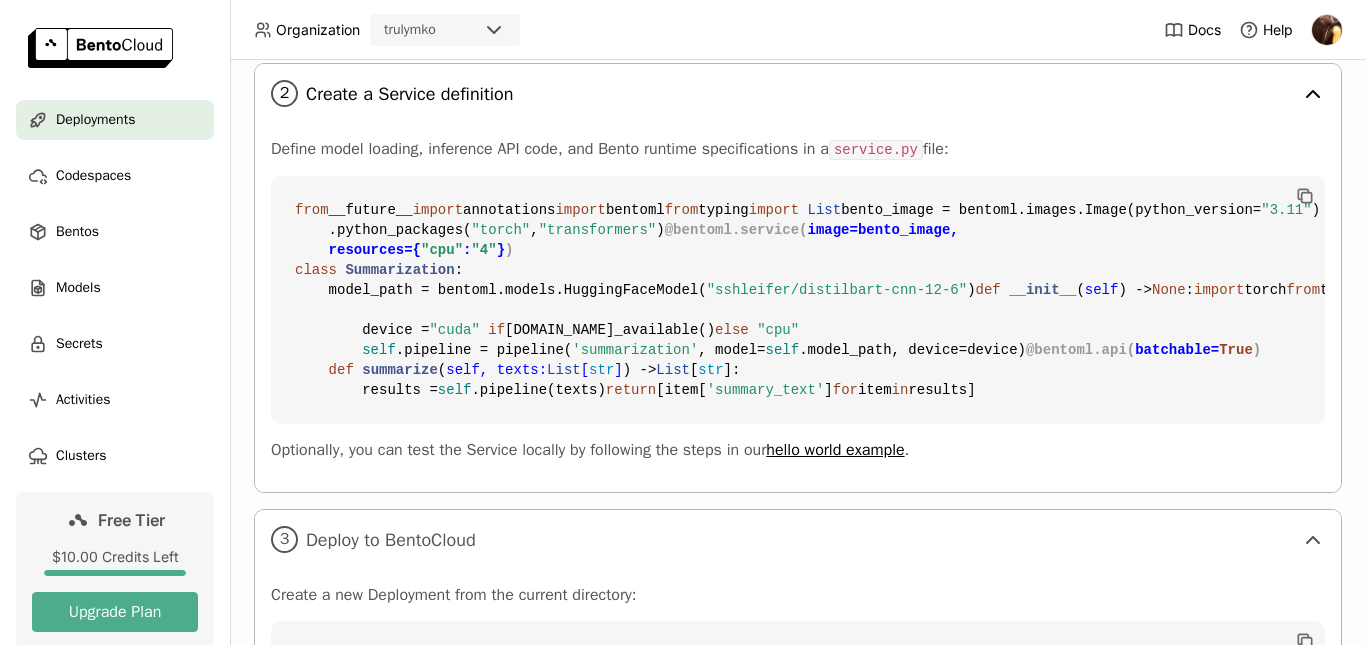 click on "2 Create a Service definition" at bounding box center [798, 93] 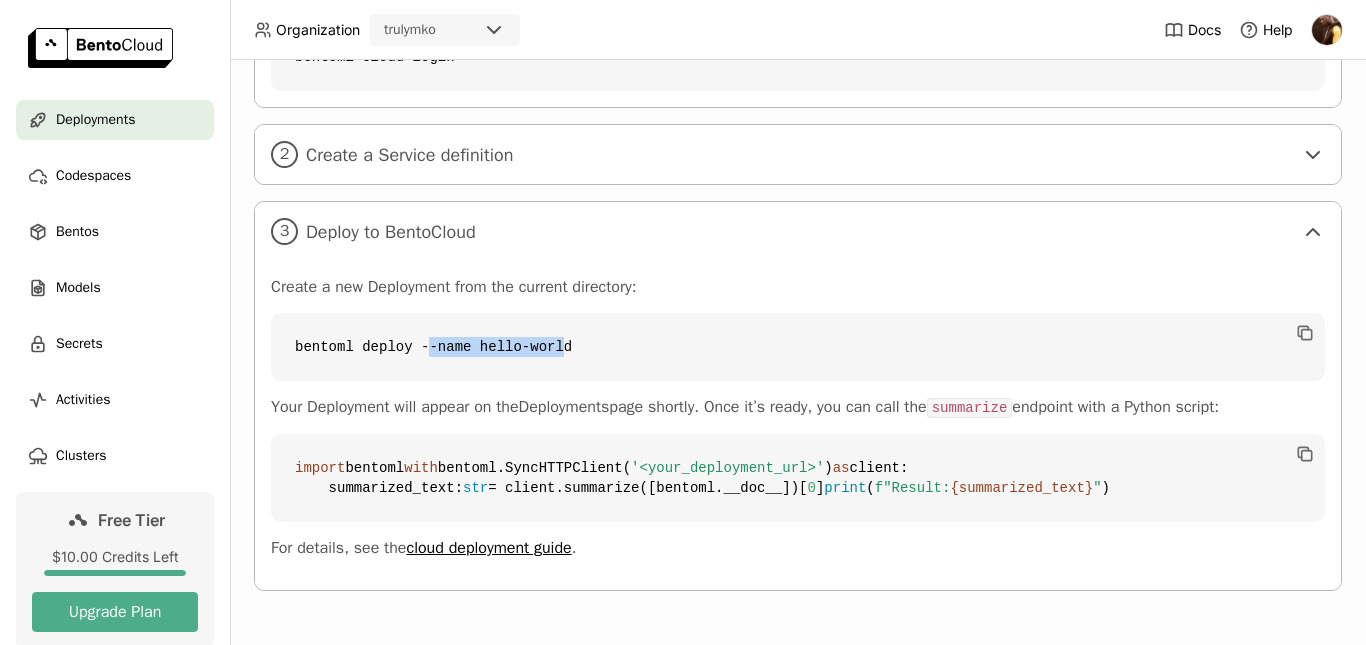 drag, startPoint x: 419, startPoint y: 283, endPoint x: 542, endPoint y: 287, distance: 123.065025 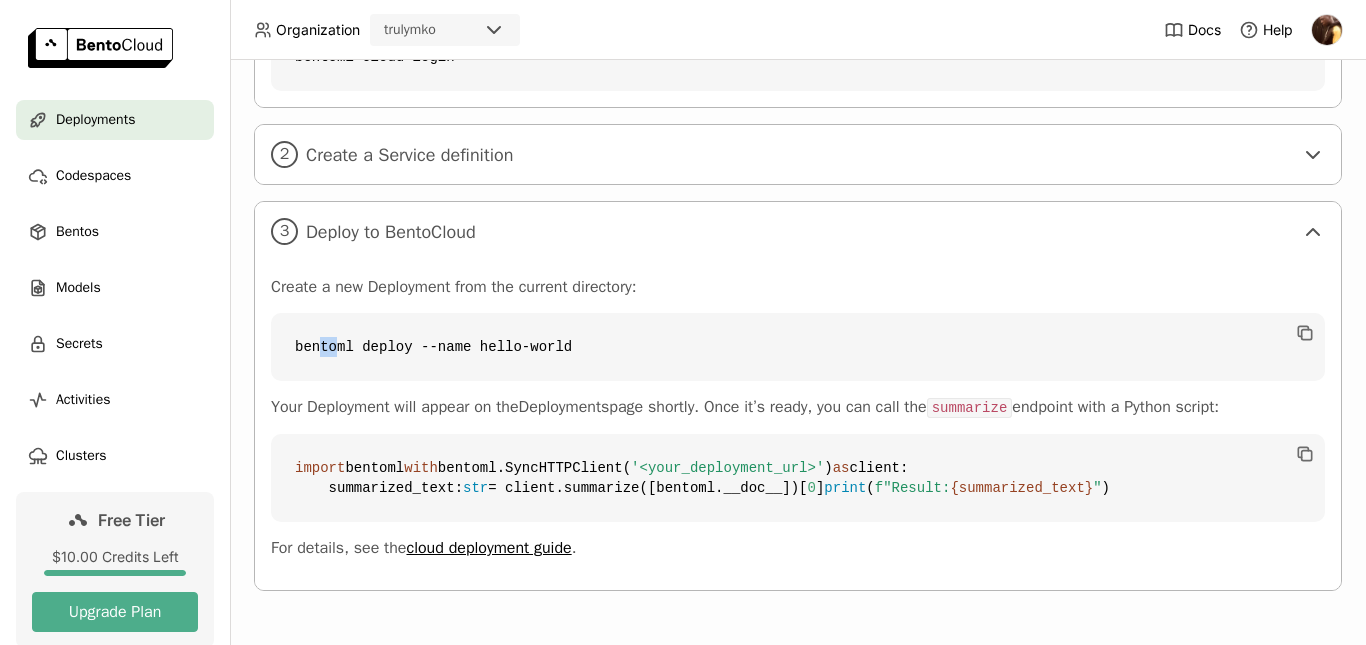 drag, startPoint x: 316, startPoint y: 283, endPoint x: 423, endPoint y: 284, distance: 107.00467 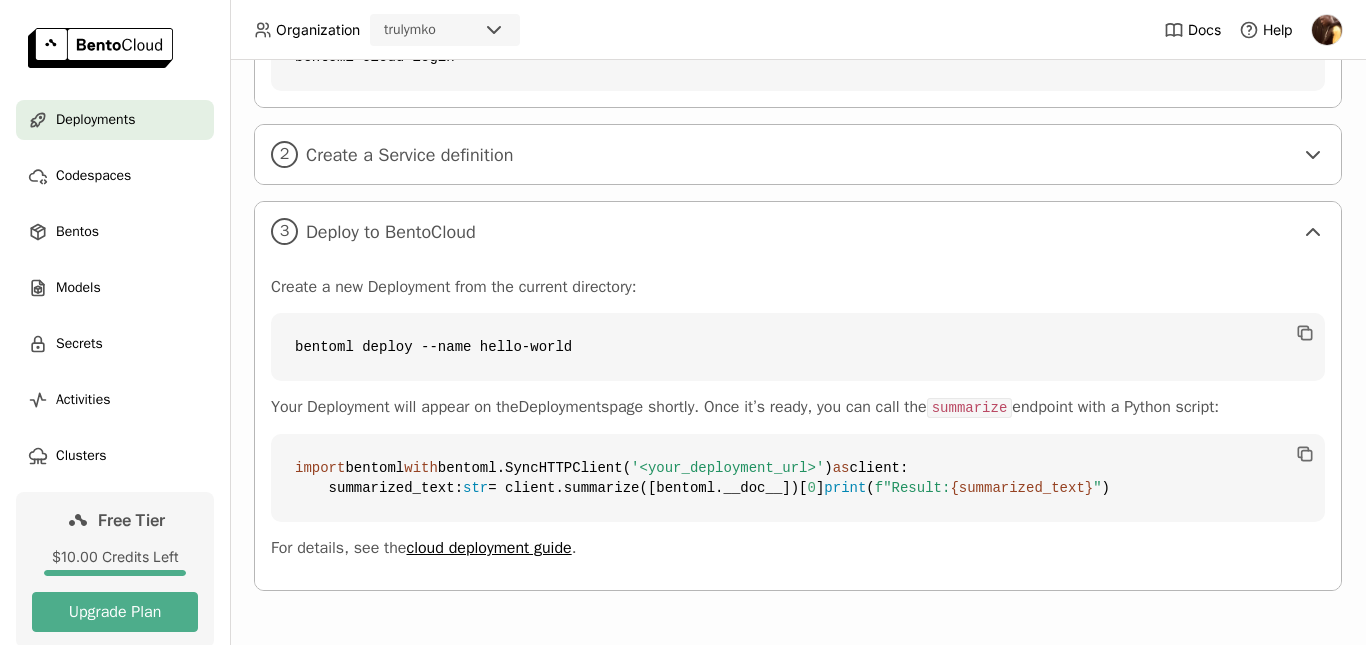 click on "bentoml deploy --name hello-world" at bounding box center (798, 347) 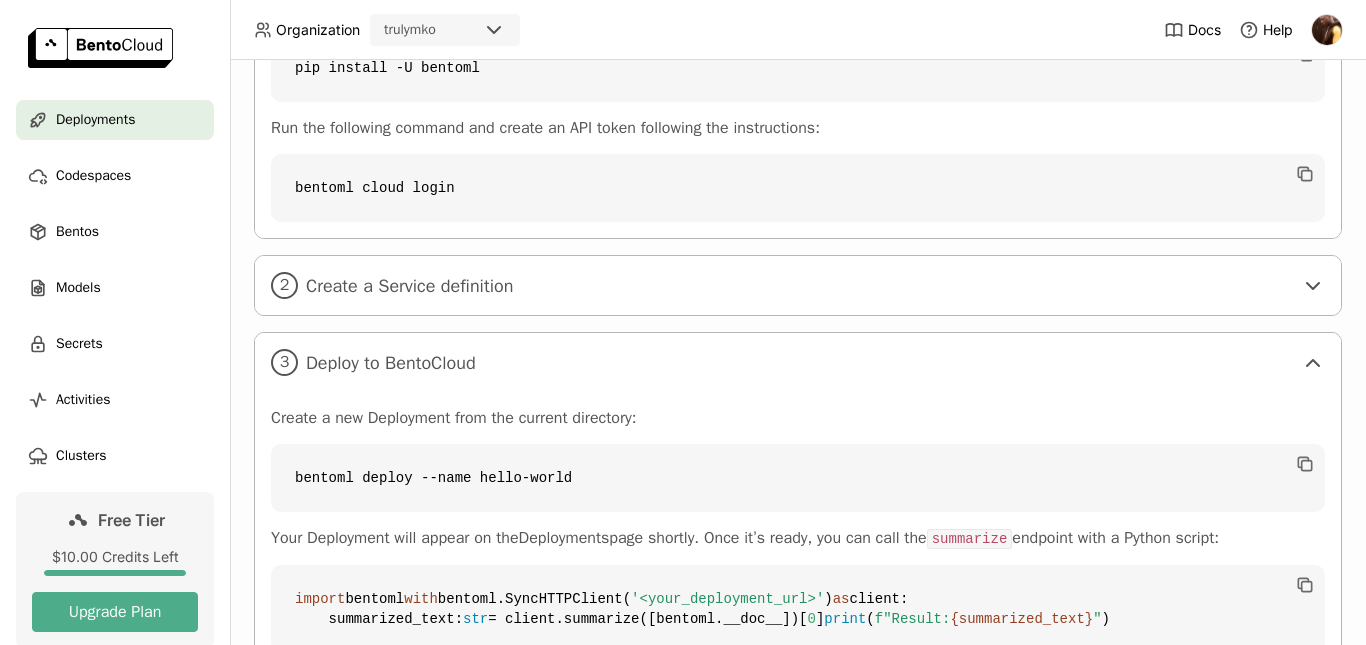 scroll, scrollTop: 227, scrollLeft: 0, axis: vertical 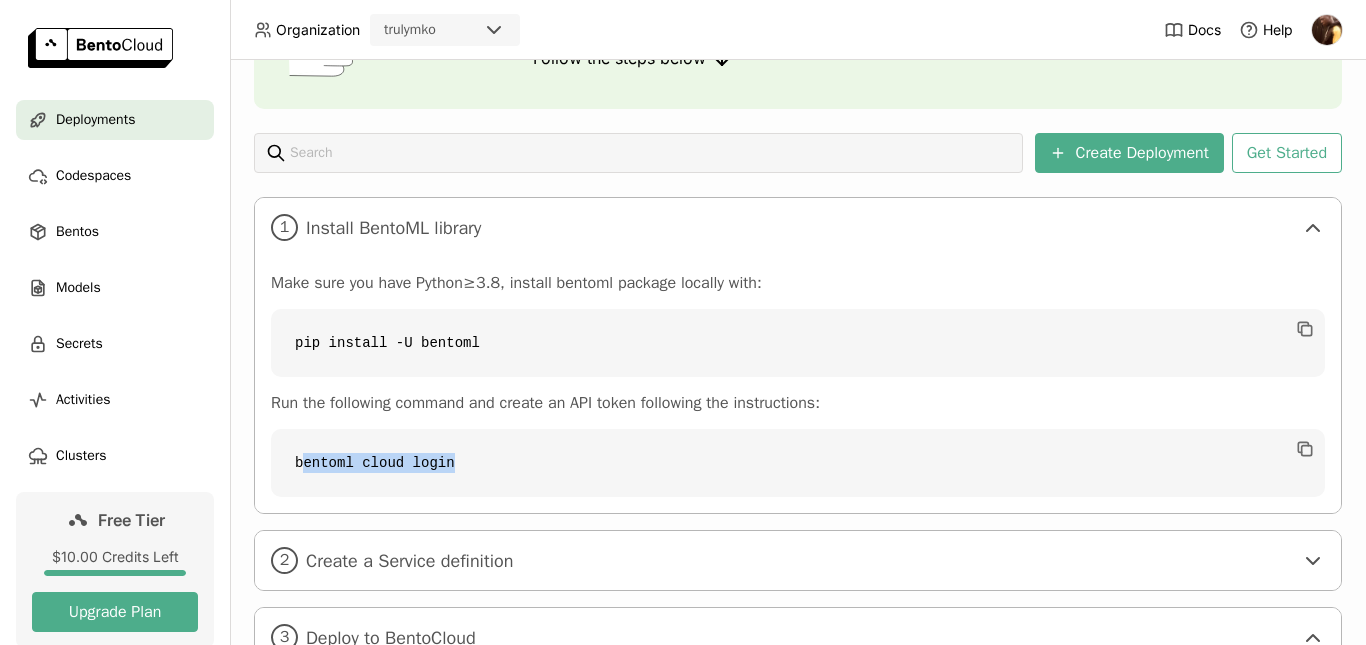 drag, startPoint x: 300, startPoint y: 465, endPoint x: 483, endPoint y: 463, distance: 183.01093 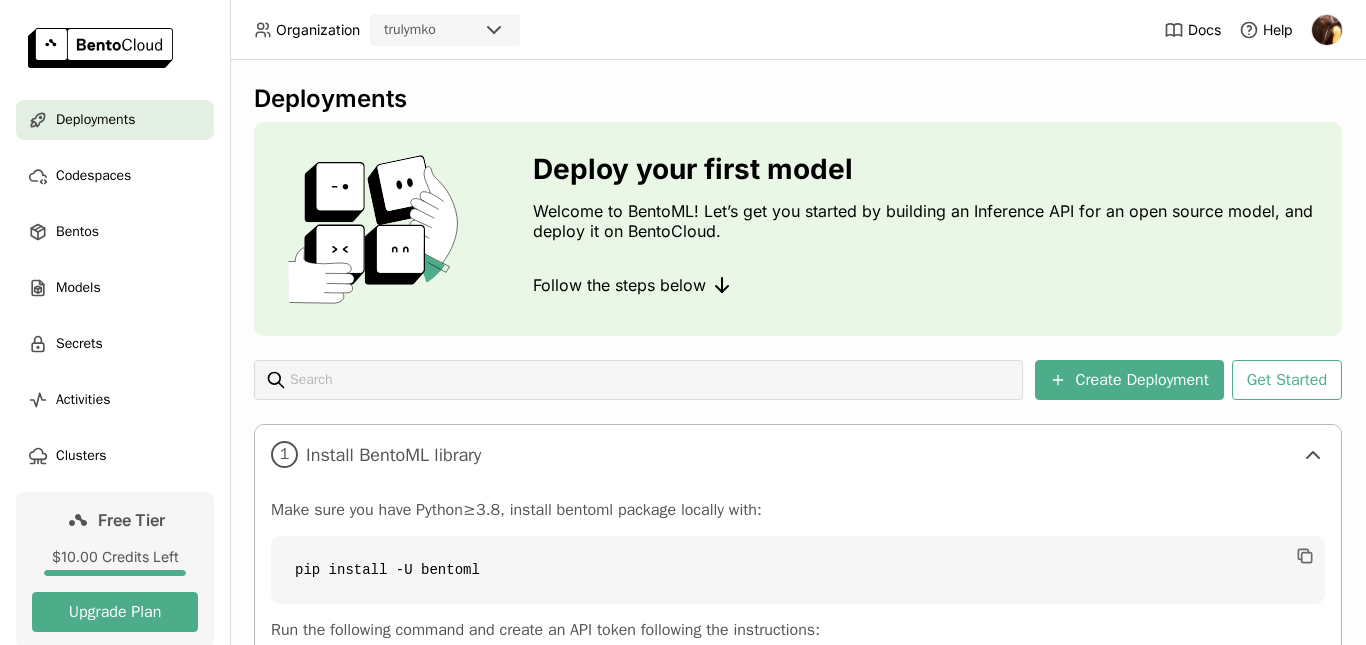 scroll, scrollTop: 467, scrollLeft: 0, axis: vertical 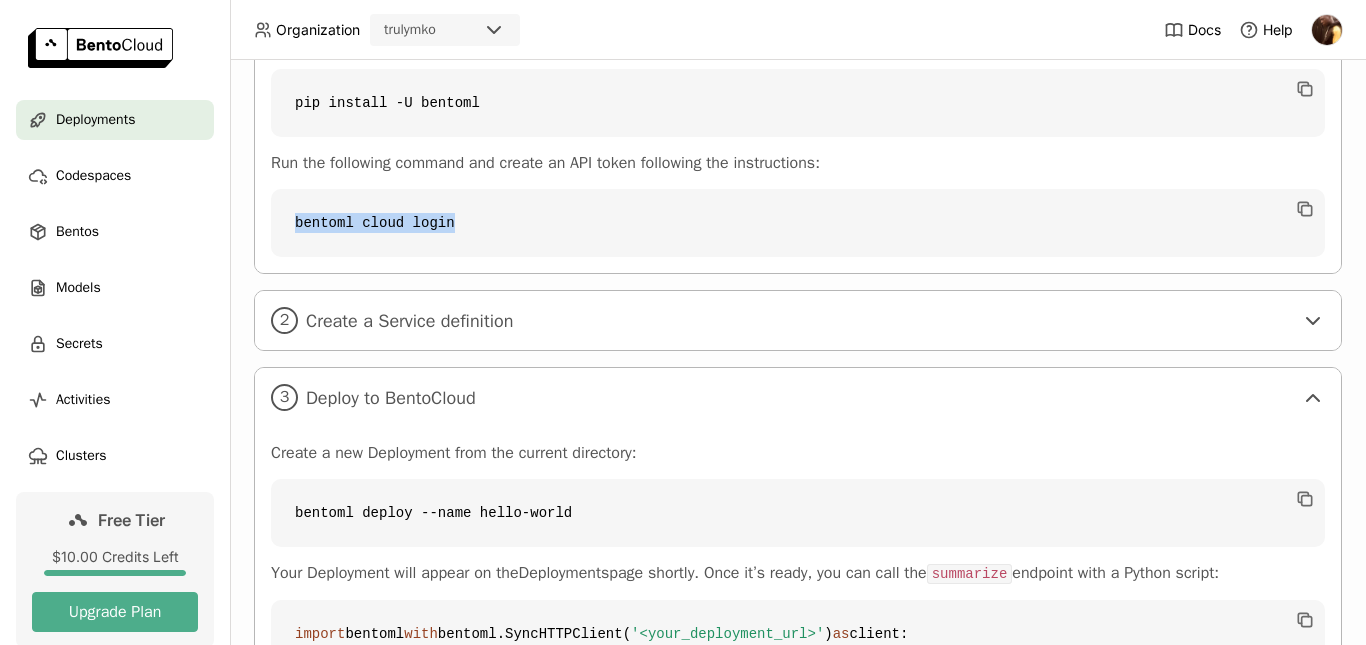 drag, startPoint x: 269, startPoint y: 223, endPoint x: 543, endPoint y: 223, distance: 274 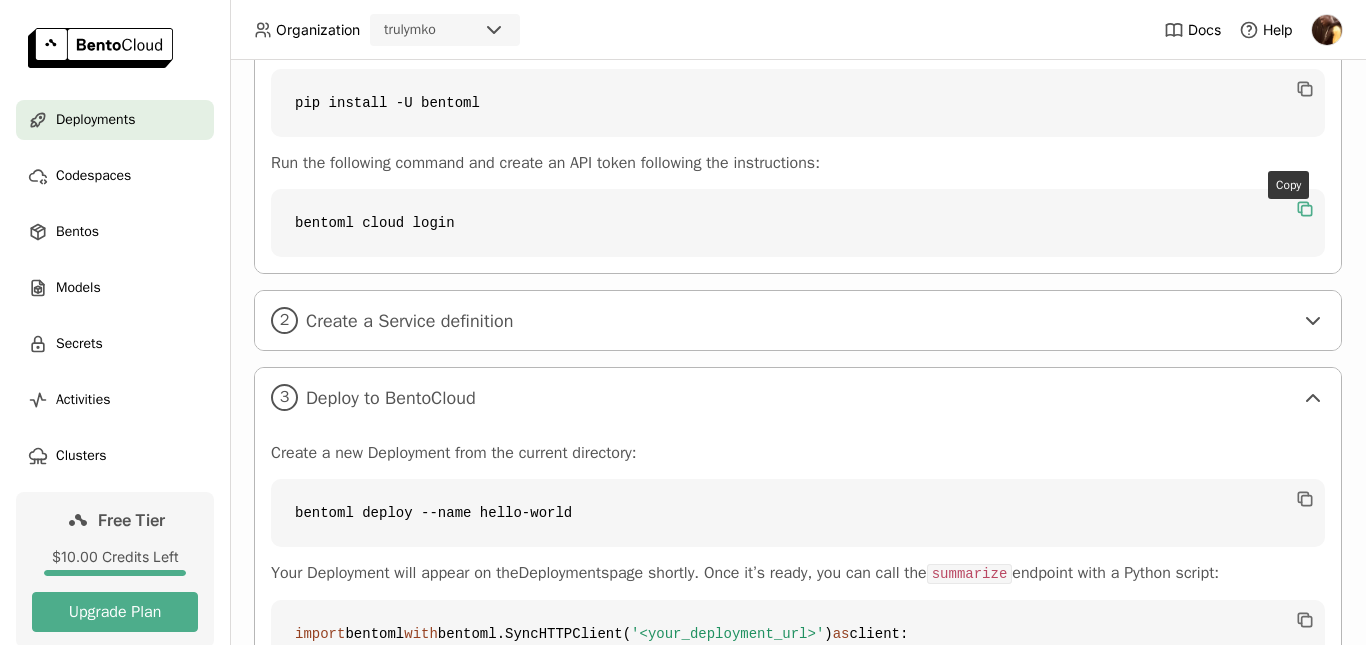 click 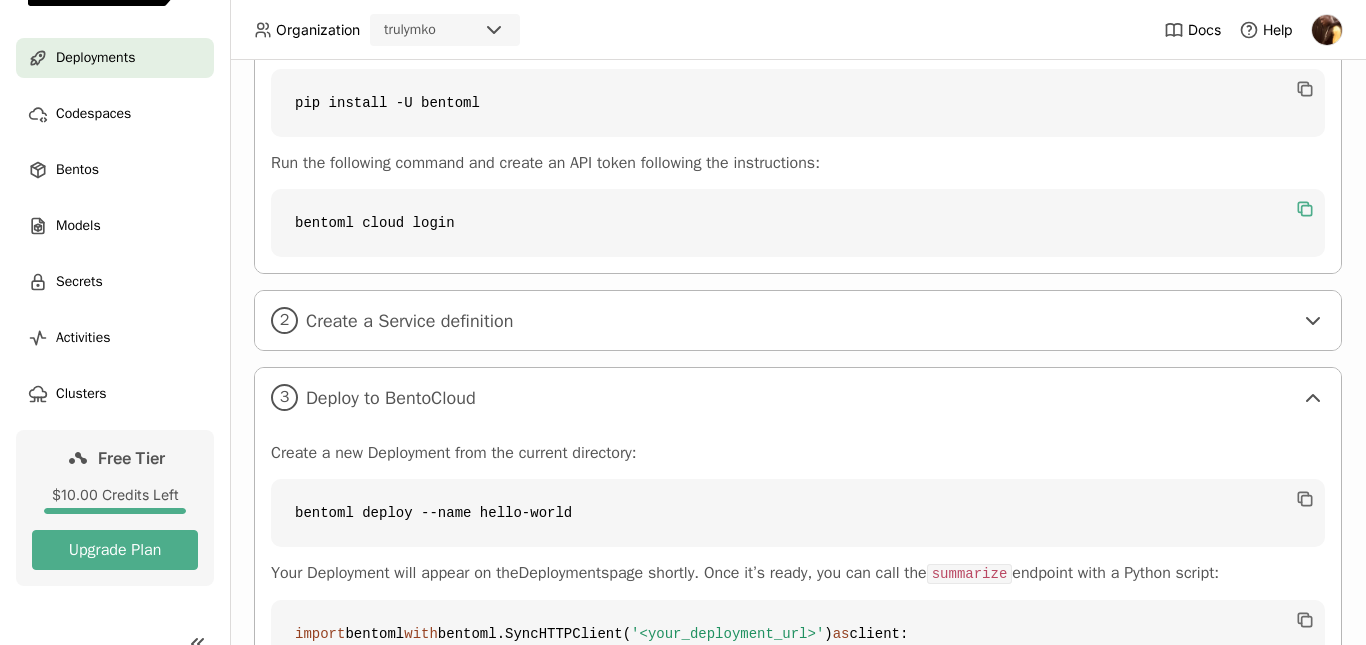 scroll, scrollTop: 95, scrollLeft: 0, axis: vertical 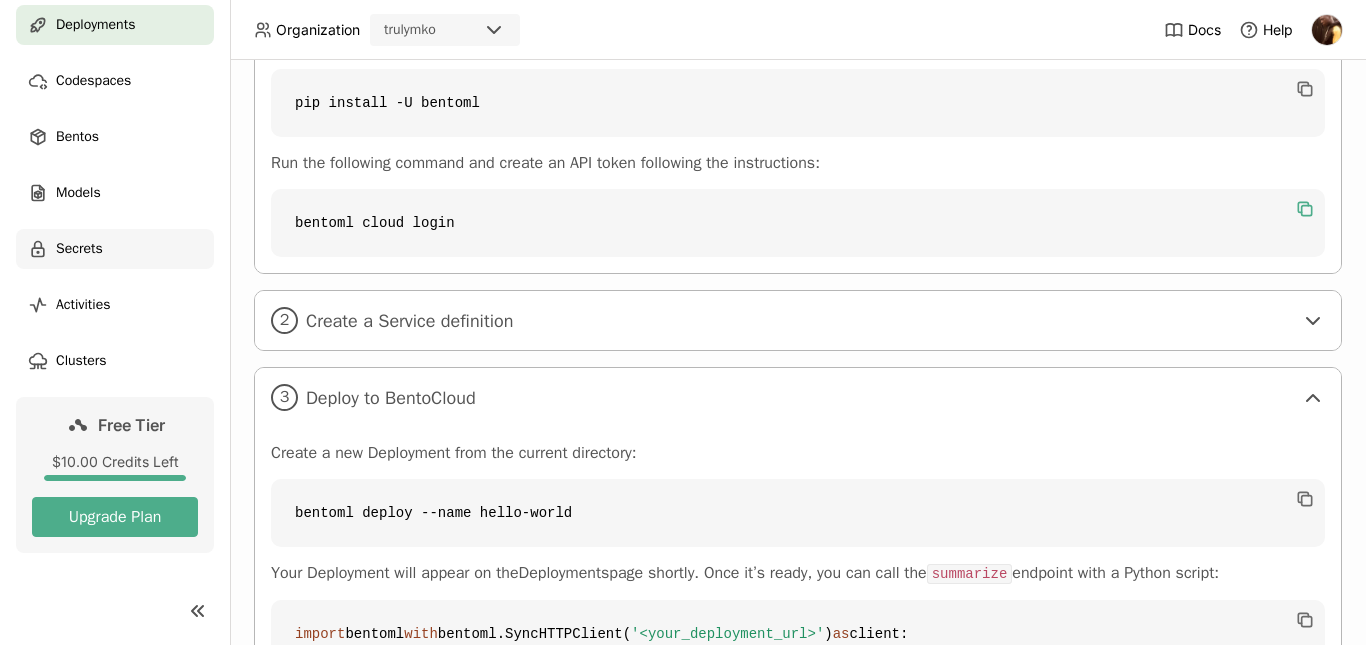 click on "Secrets" at bounding box center (79, 249) 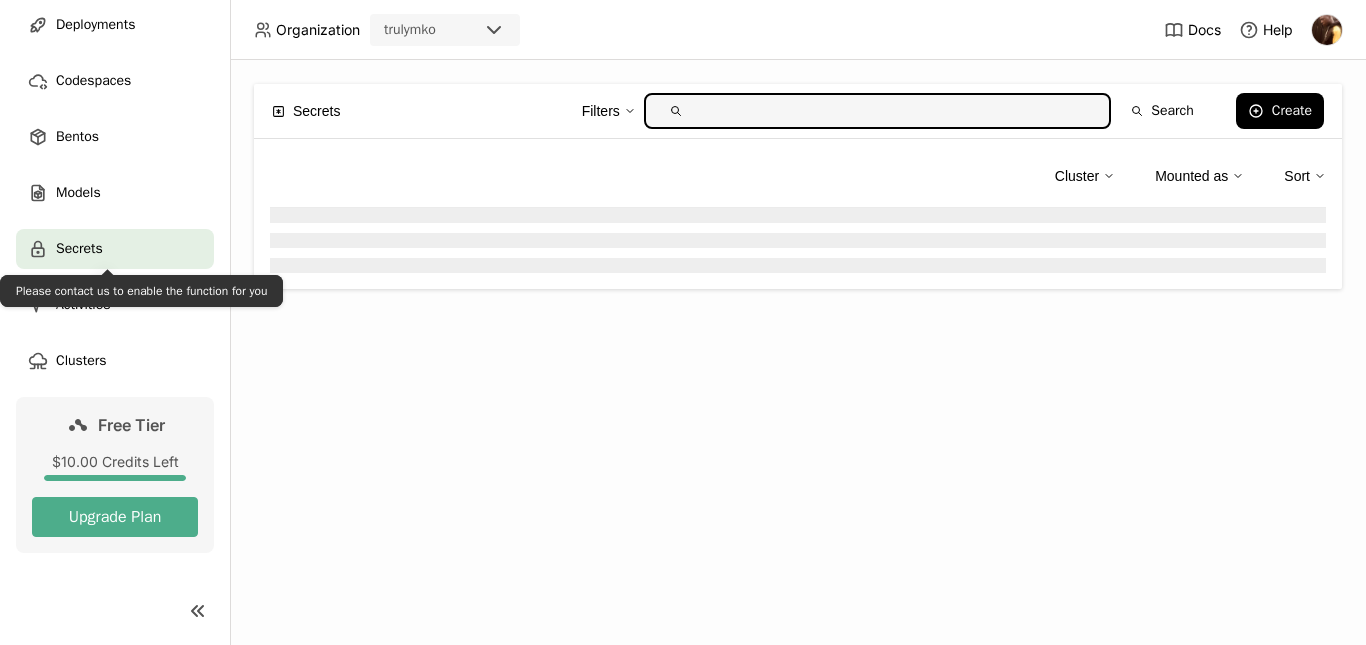scroll, scrollTop: 0, scrollLeft: 0, axis: both 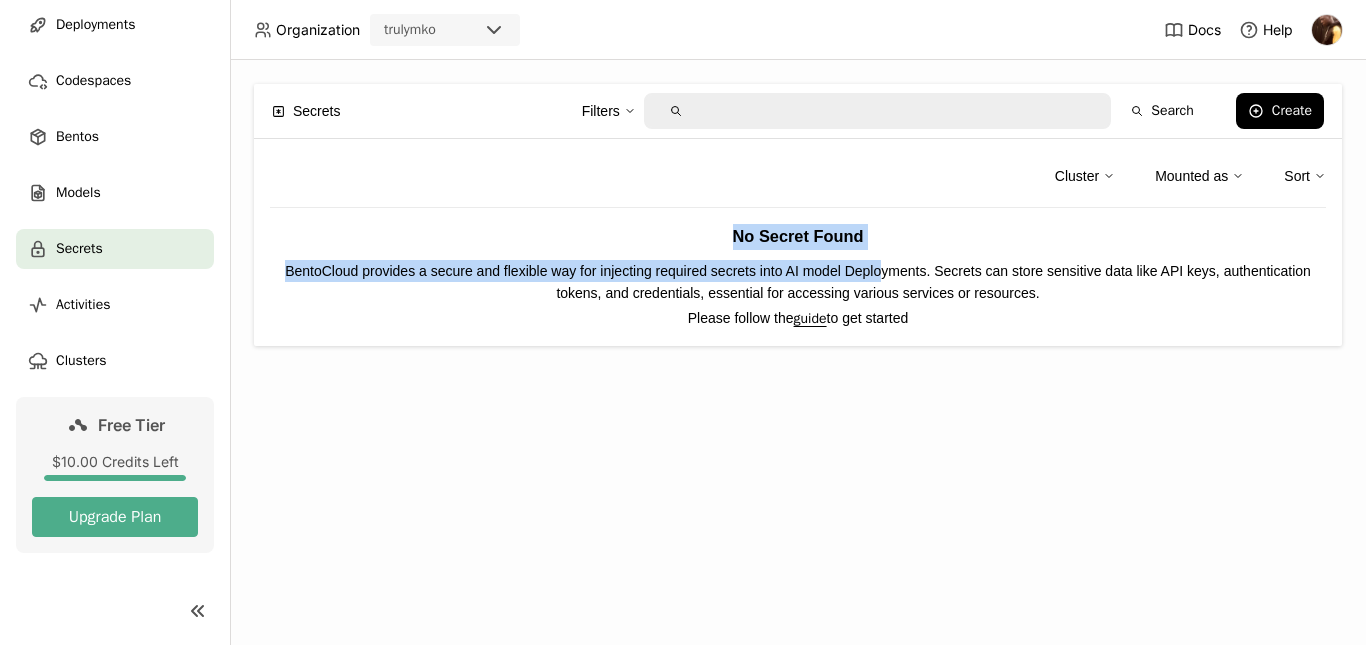 drag, startPoint x: 672, startPoint y: 228, endPoint x: 890, endPoint y: 283, distance: 224.83105 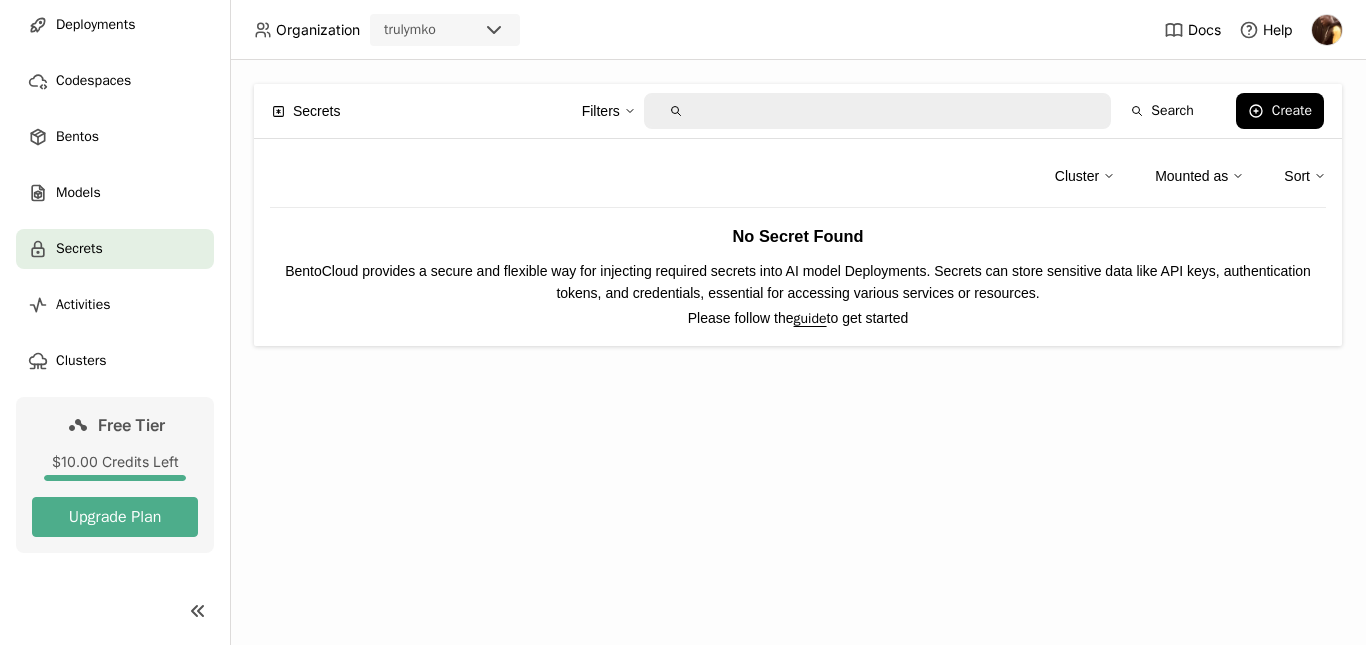 click on "BentoCloud provides a secure and flexible way for injecting required secrets into AI model Deployments. Secrets can store sensitive data like API keys, authentication tokens, and credentials, essential for accessing various services or resources." at bounding box center (798, 282) 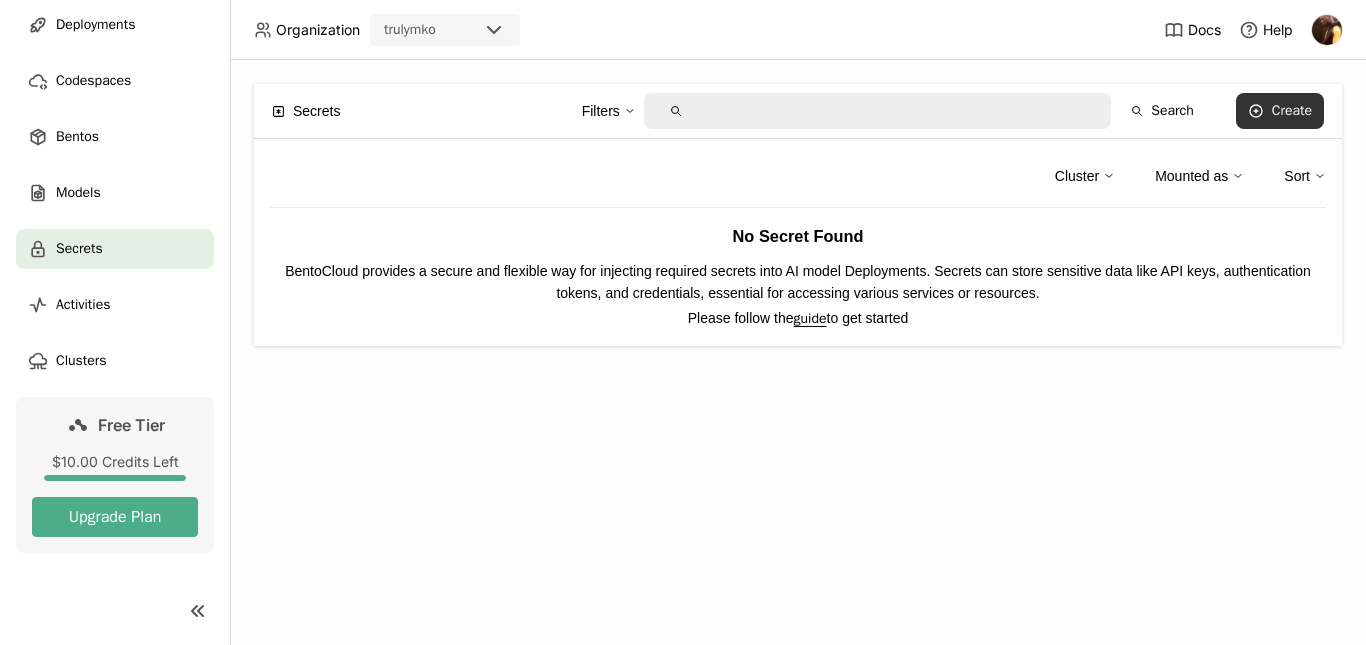 click on "Create" at bounding box center (1292, 111) 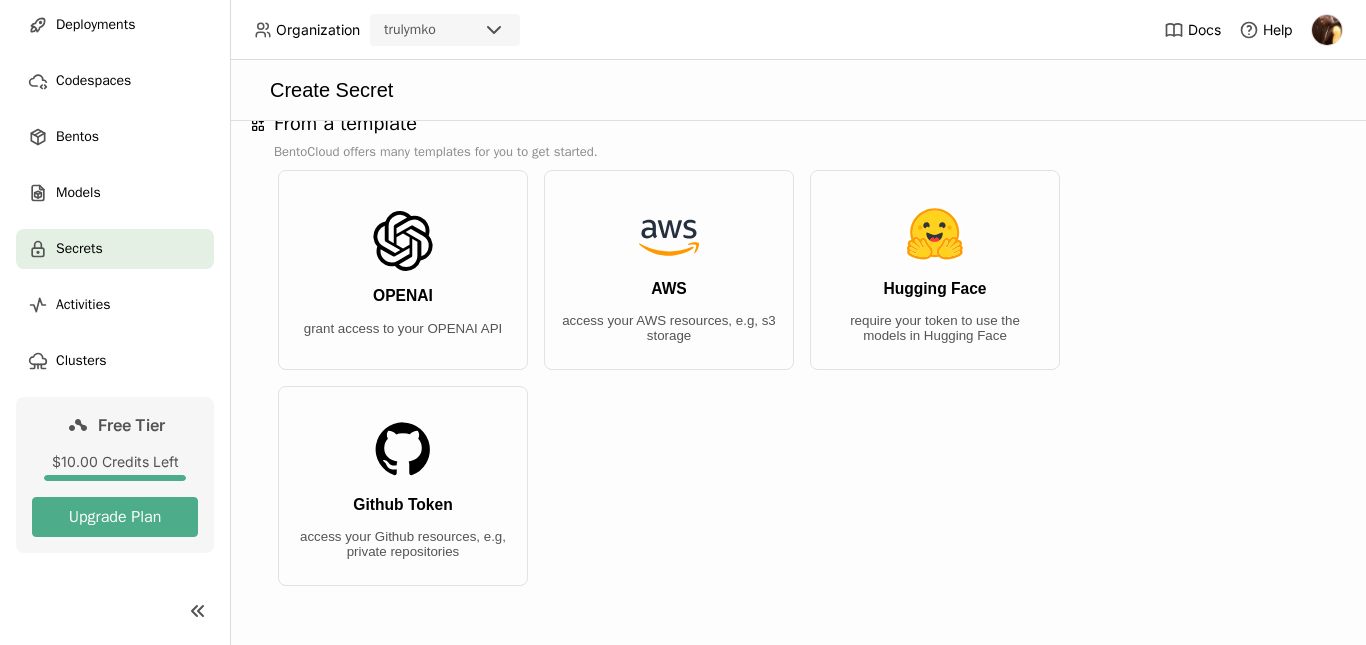 scroll, scrollTop: 0, scrollLeft: 0, axis: both 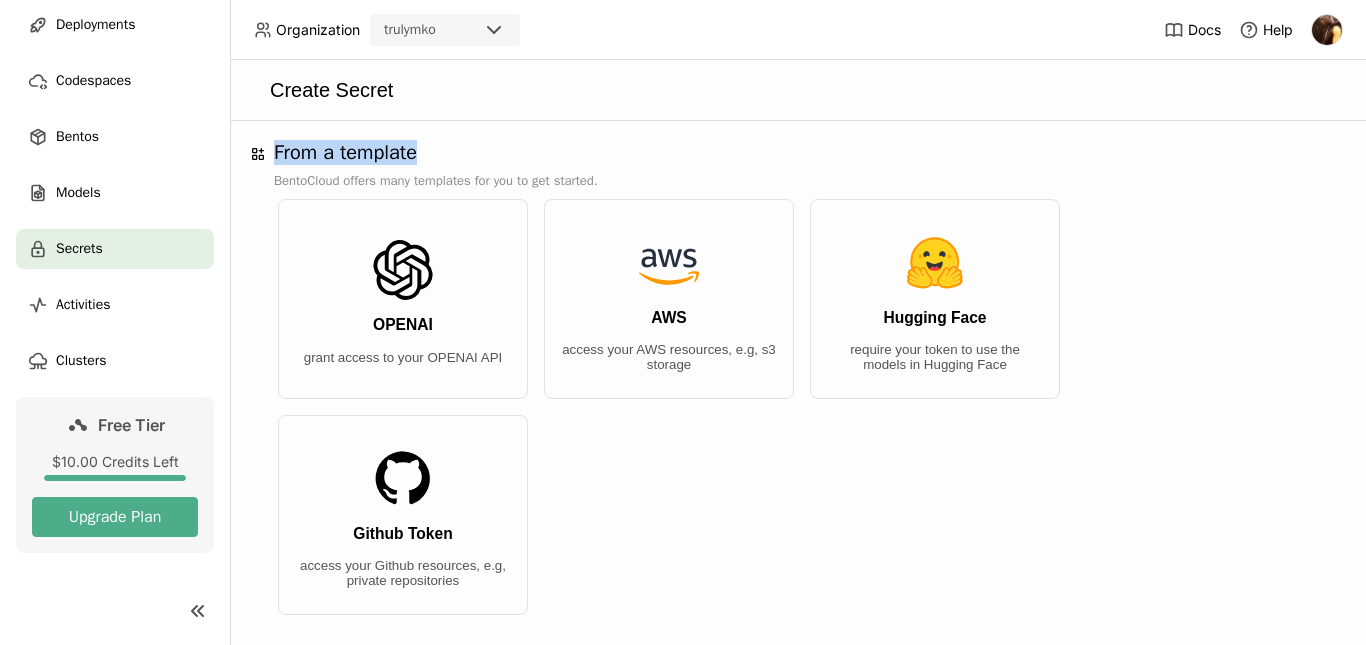drag, startPoint x: 261, startPoint y: 160, endPoint x: 483, endPoint y: 162, distance: 222.009 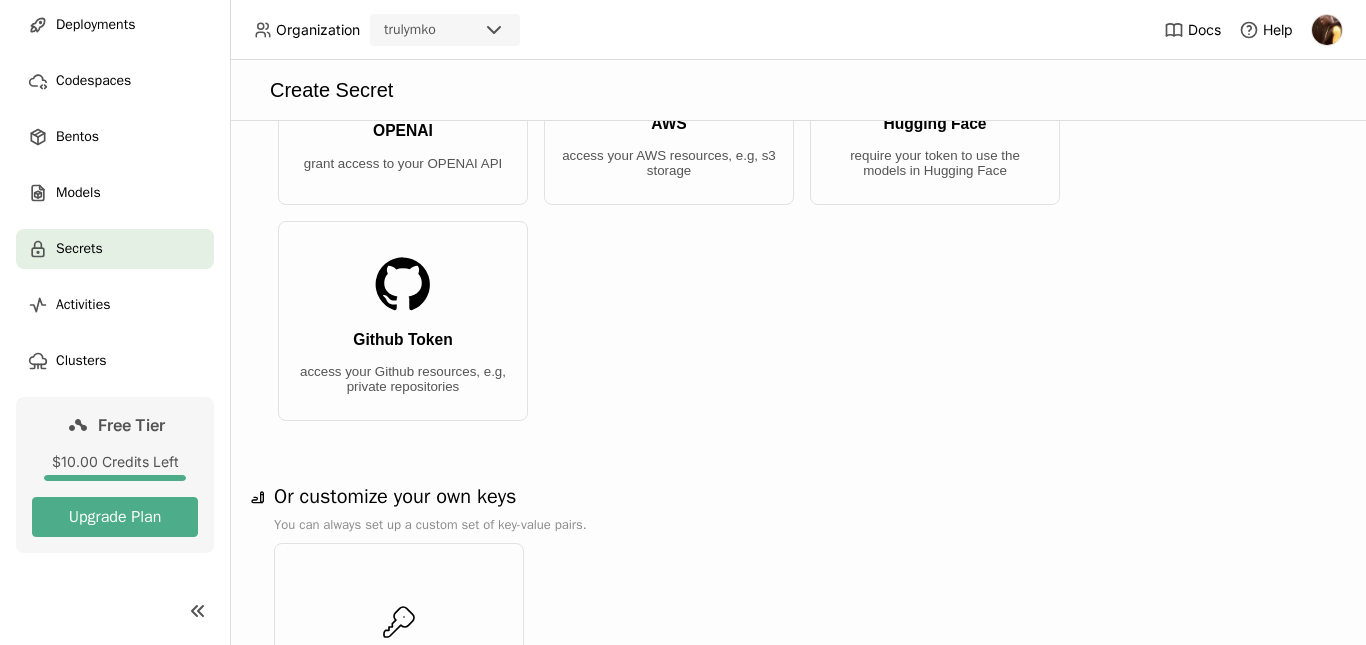 scroll, scrollTop: 0, scrollLeft: 0, axis: both 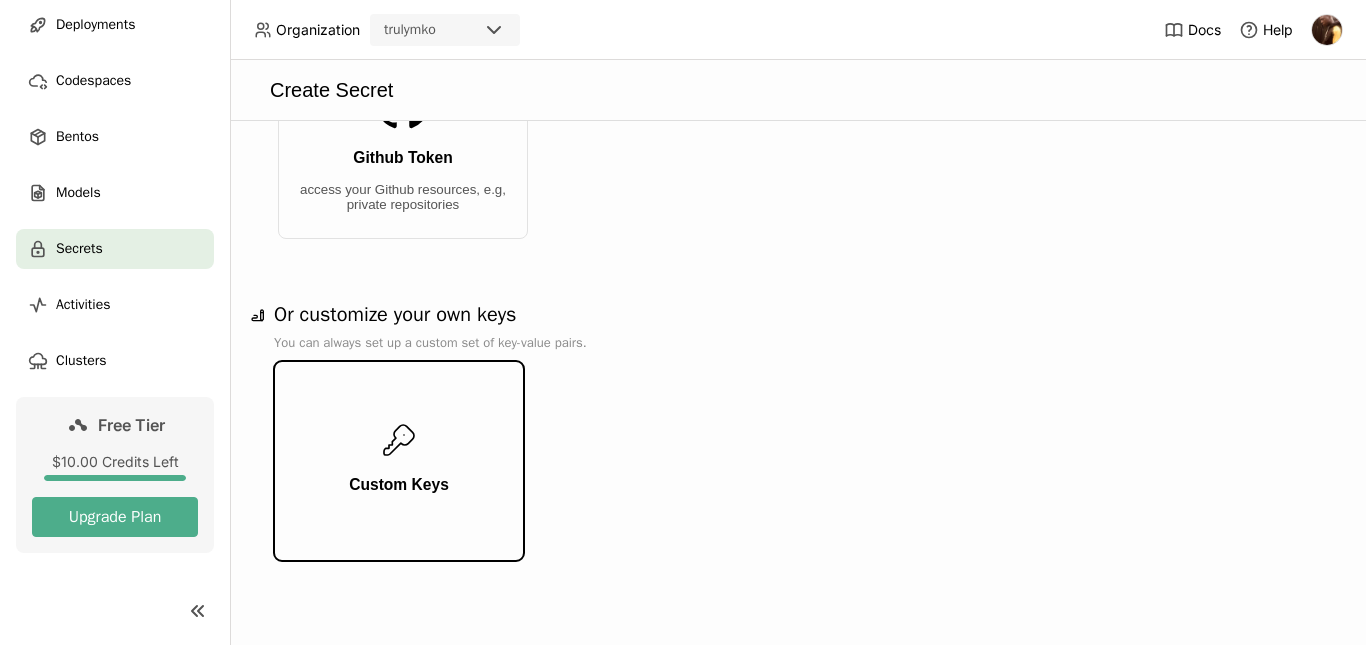 click on "Custom Keys" at bounding box center (399, 461) 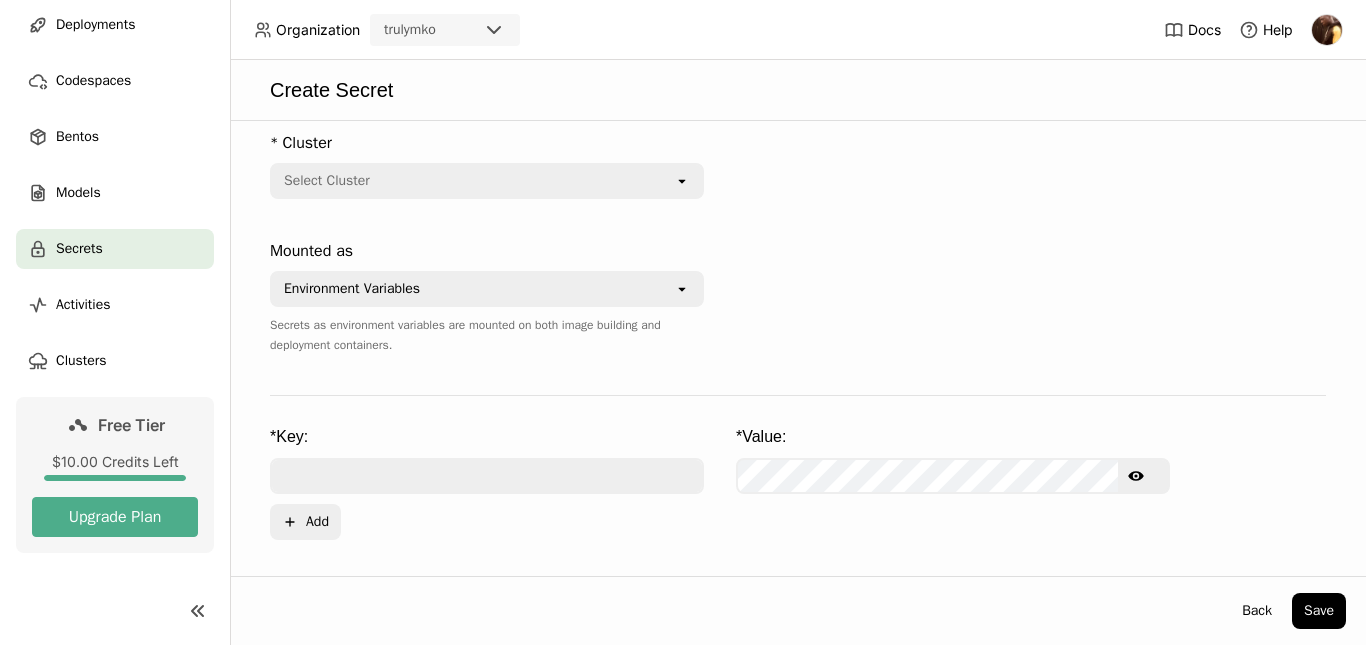 scroll, scrollTop: 126, scrollLeft: 0, axis: vertical 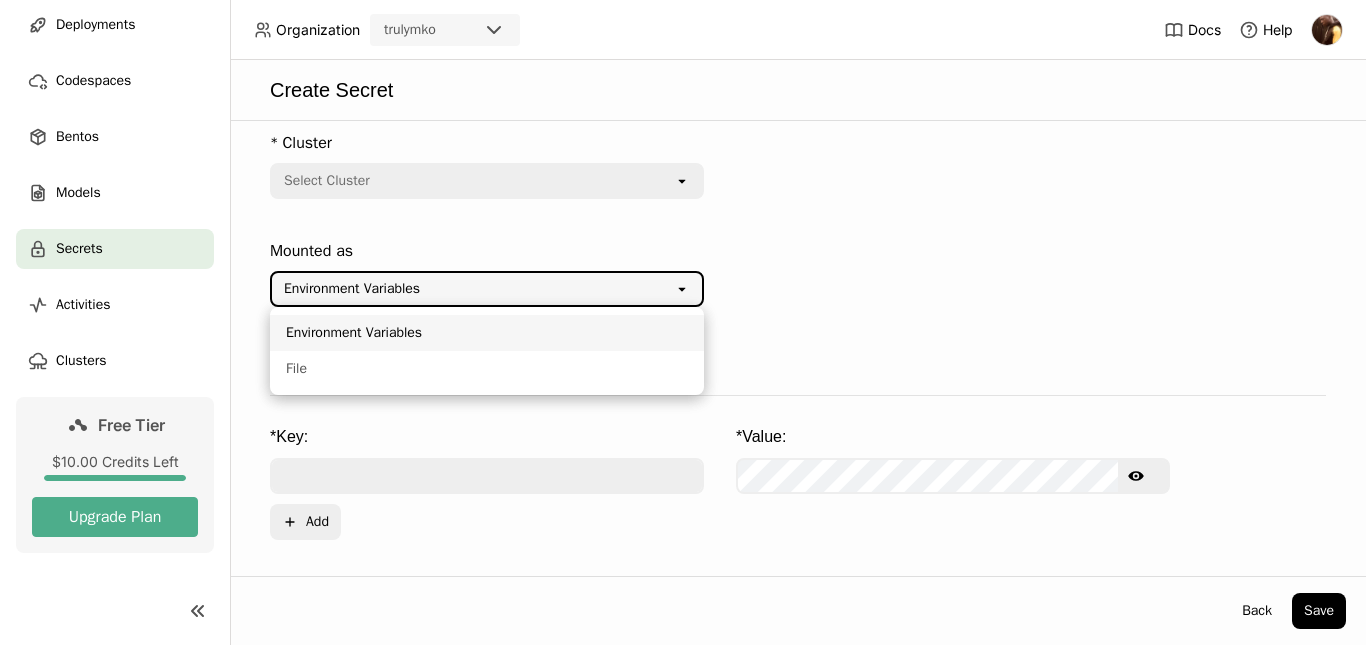 click on "Environment Variables open" at bounding box center [487, 289] 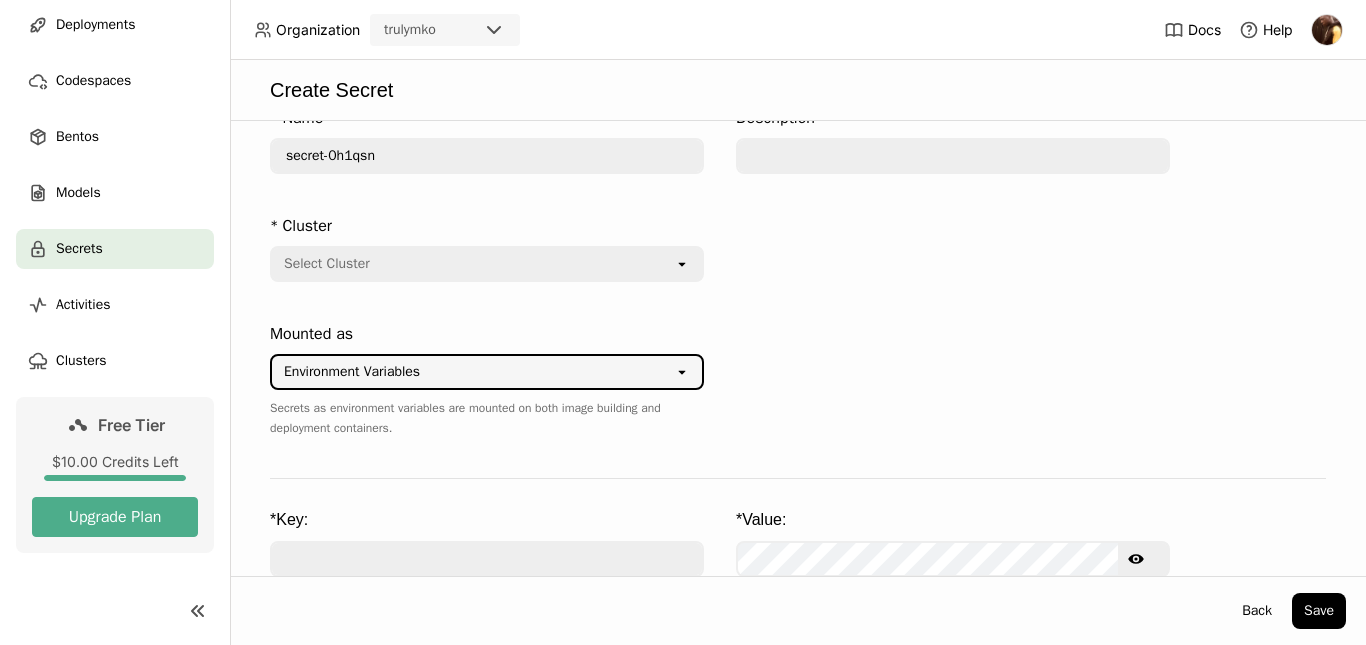 scroll, scrollTop: 0, scrollLeft: 0, axis: both 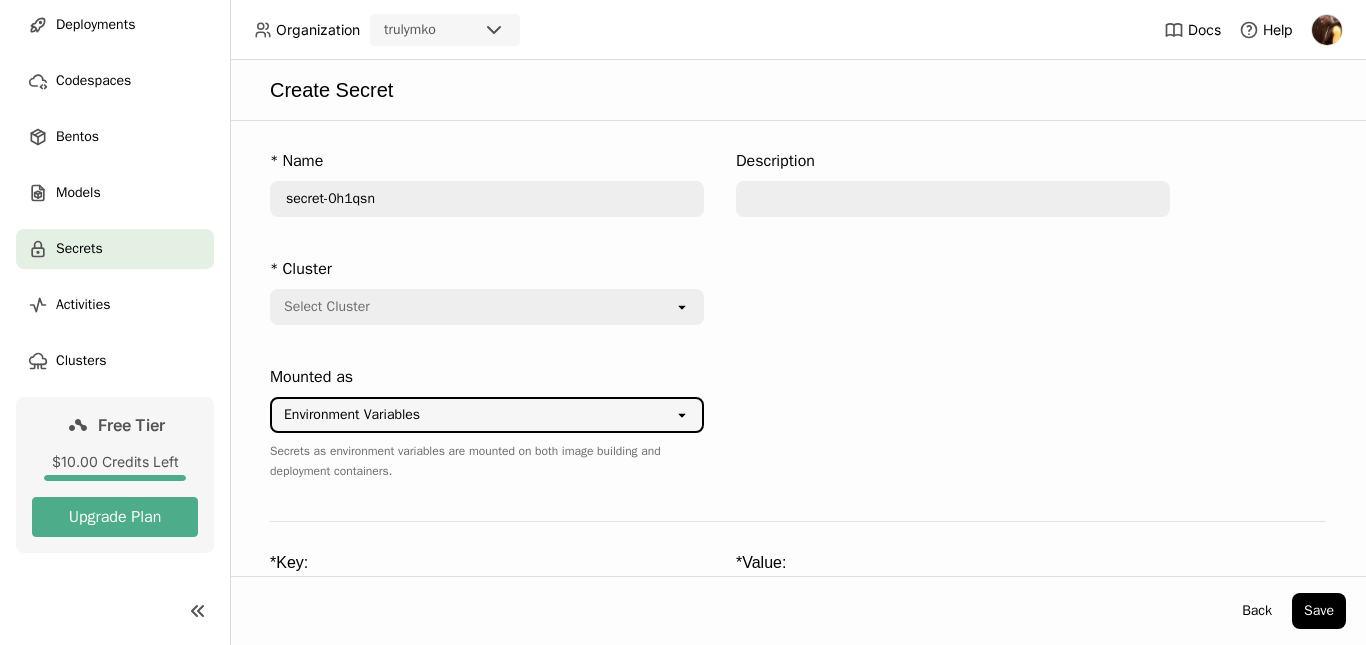 click at bounding box center [1327, 30] 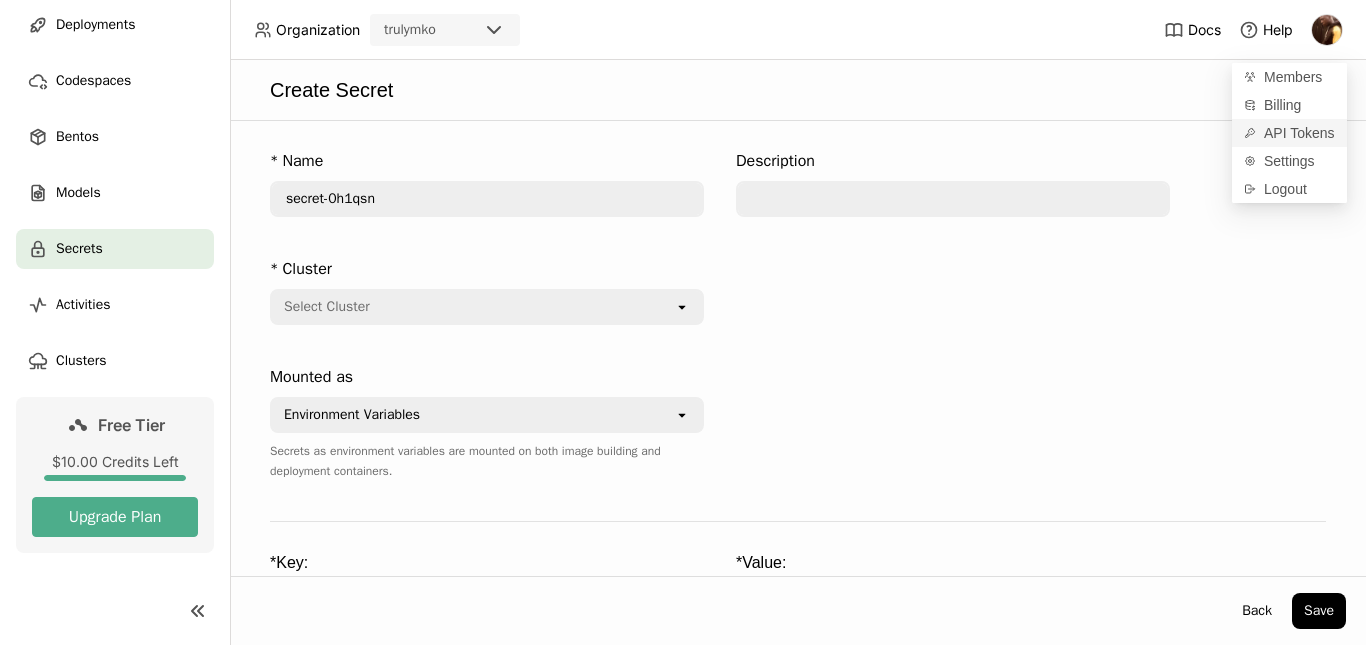 click on "API Tokens" at bounding box center [1299, 133] 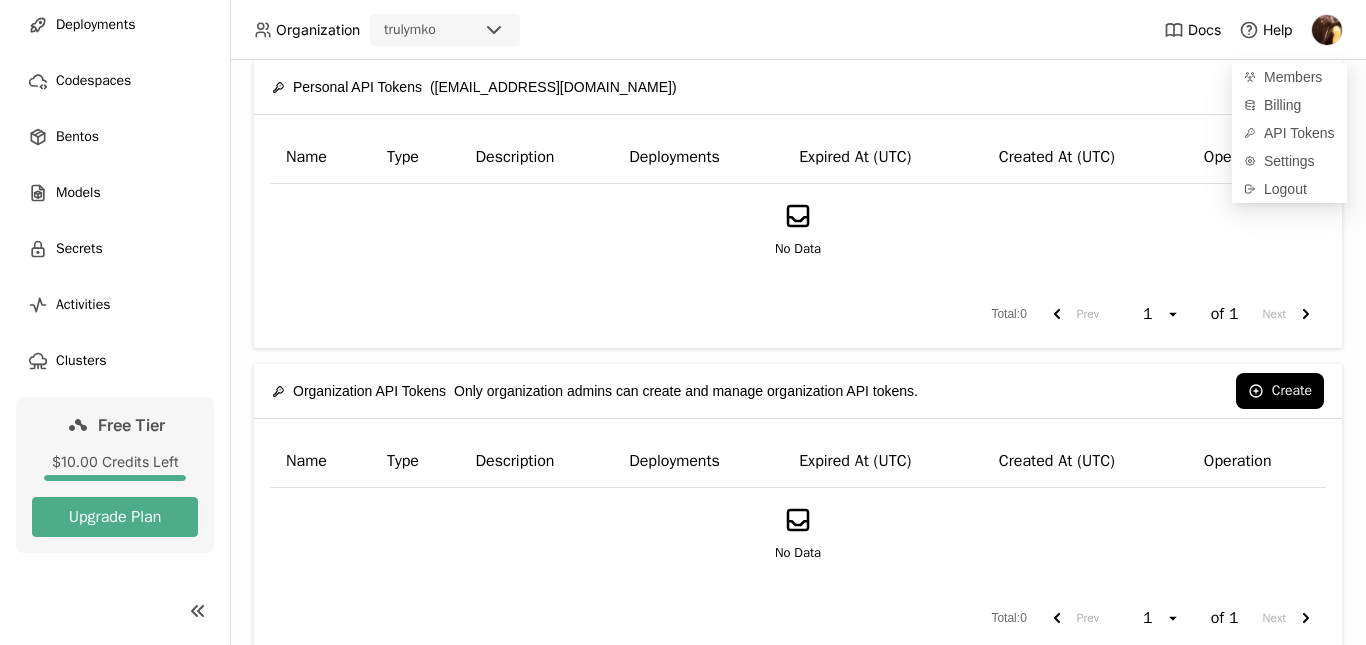 scroll, scrollTop: 0, scrollLeft: 0, axis: both 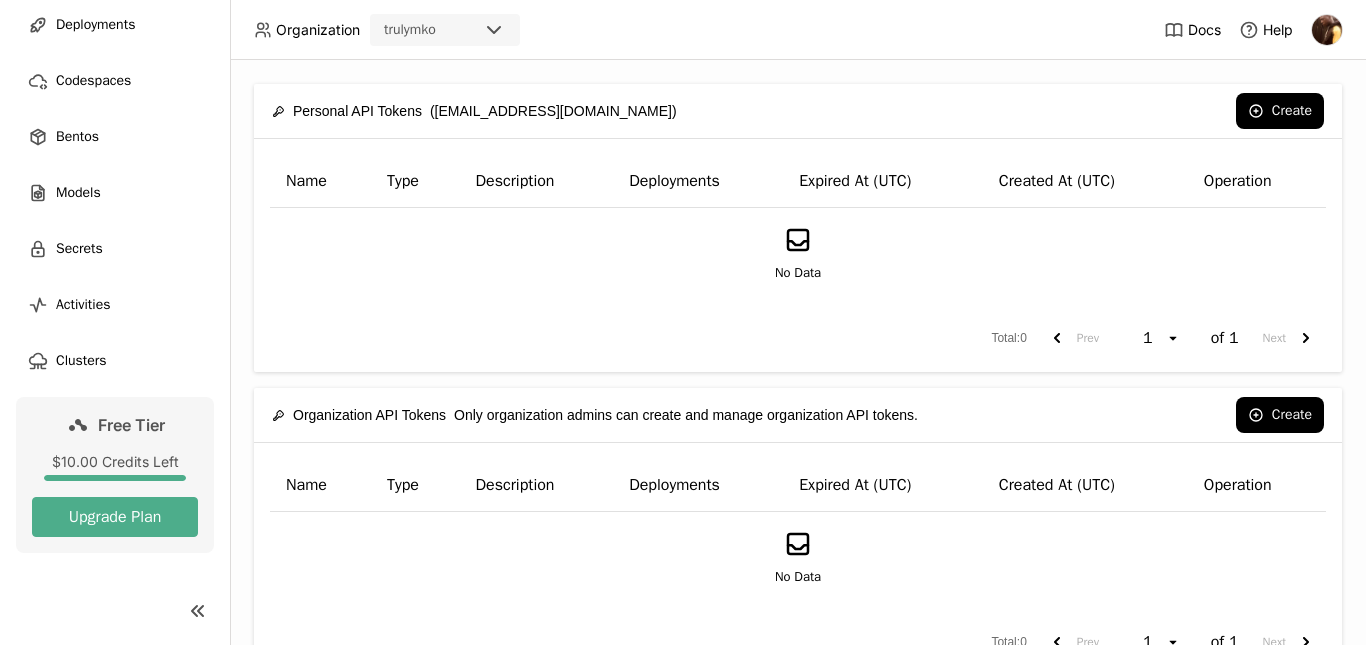 click on "No Data" at bounding box center [798, 254] 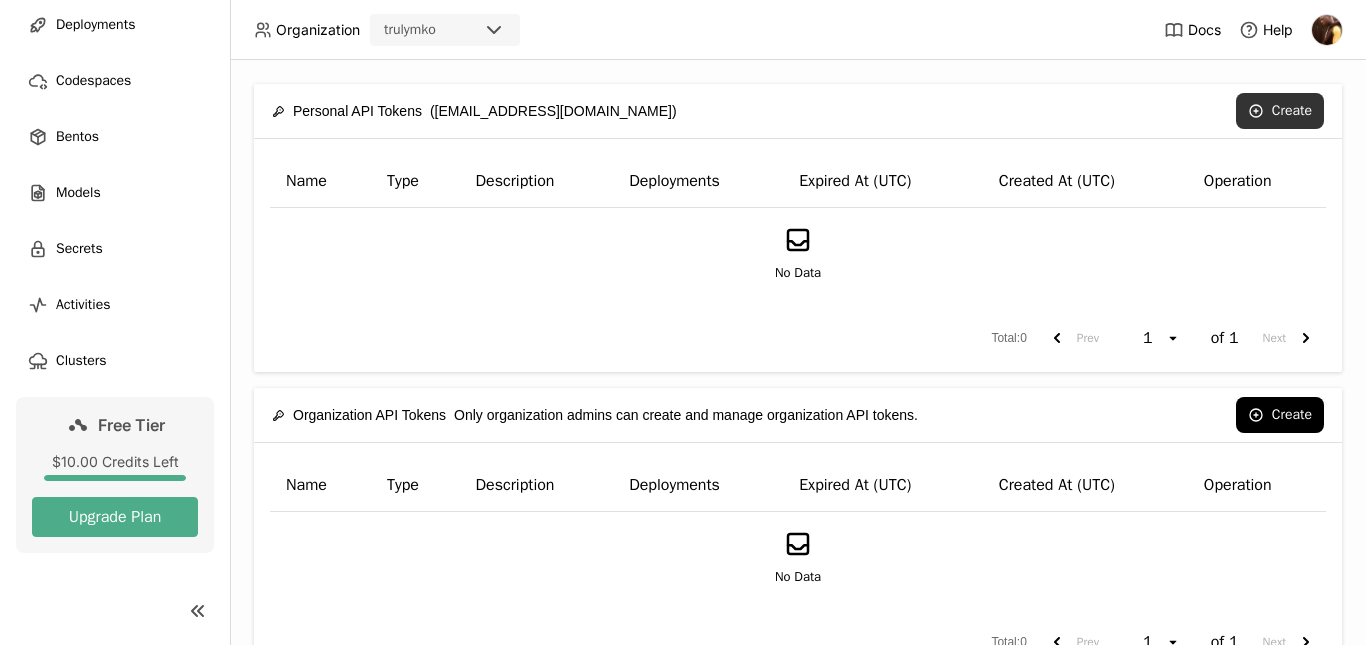 click 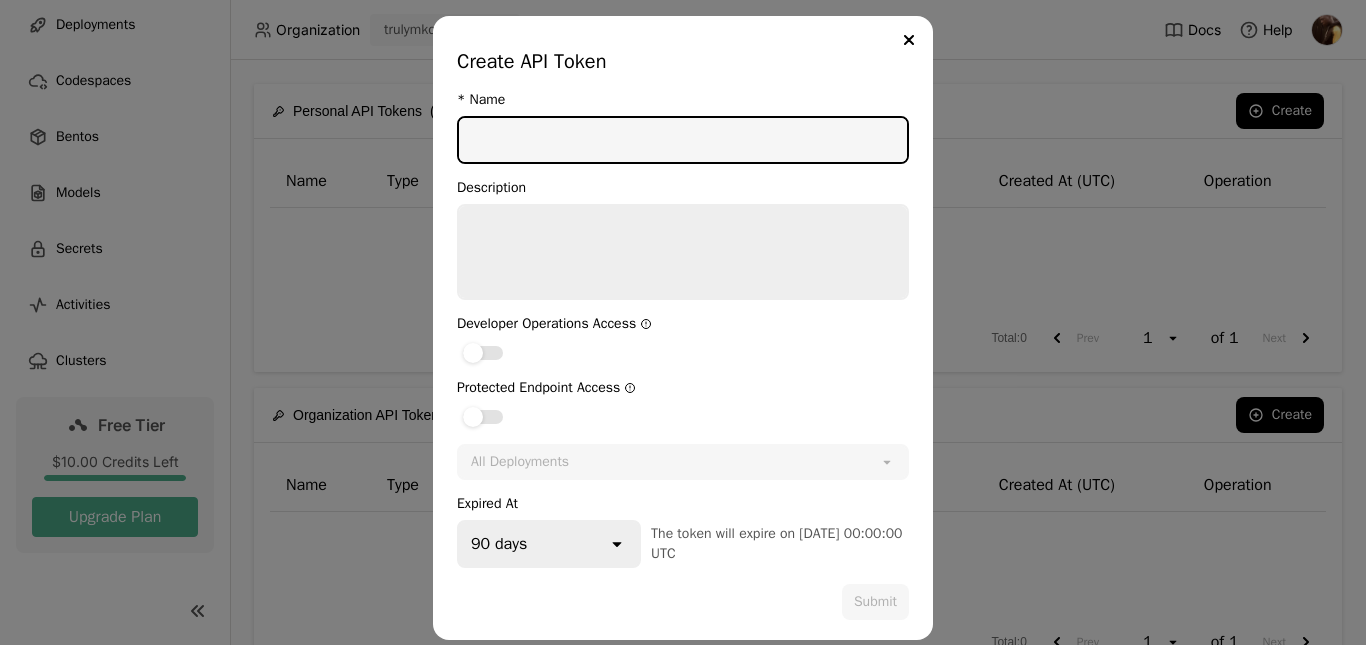 click at bounding box center (683, 140) 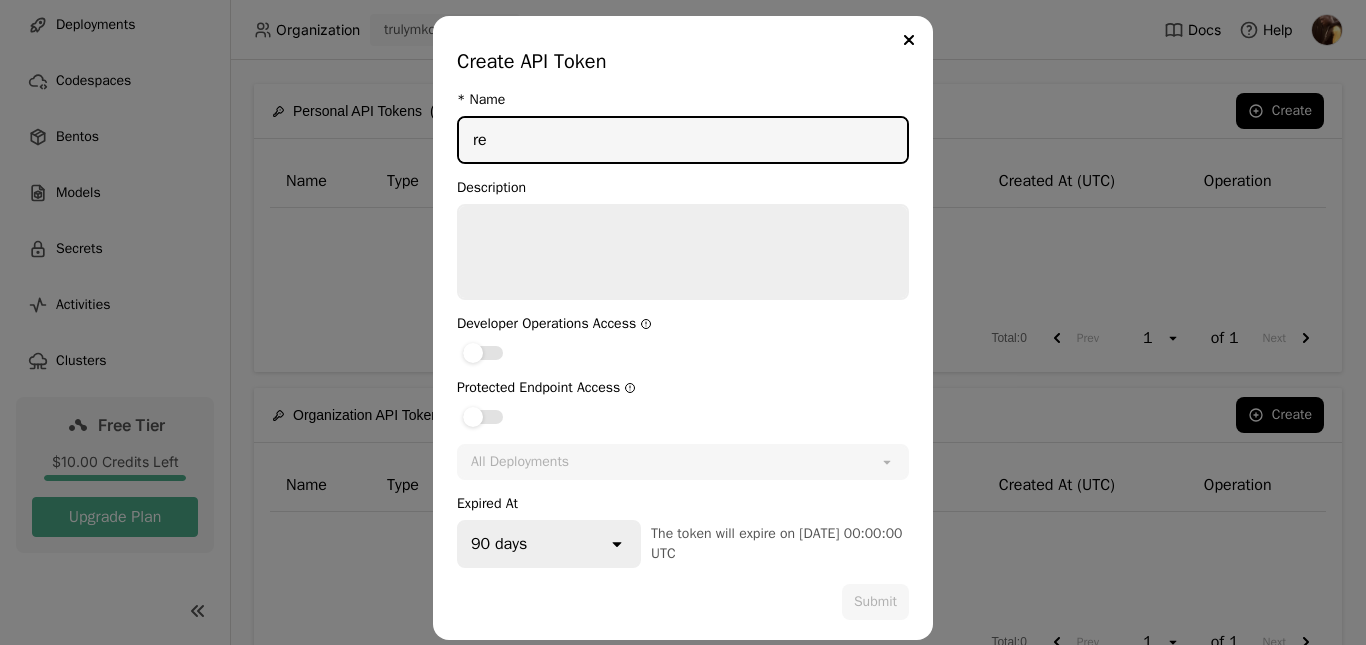 type on "r" 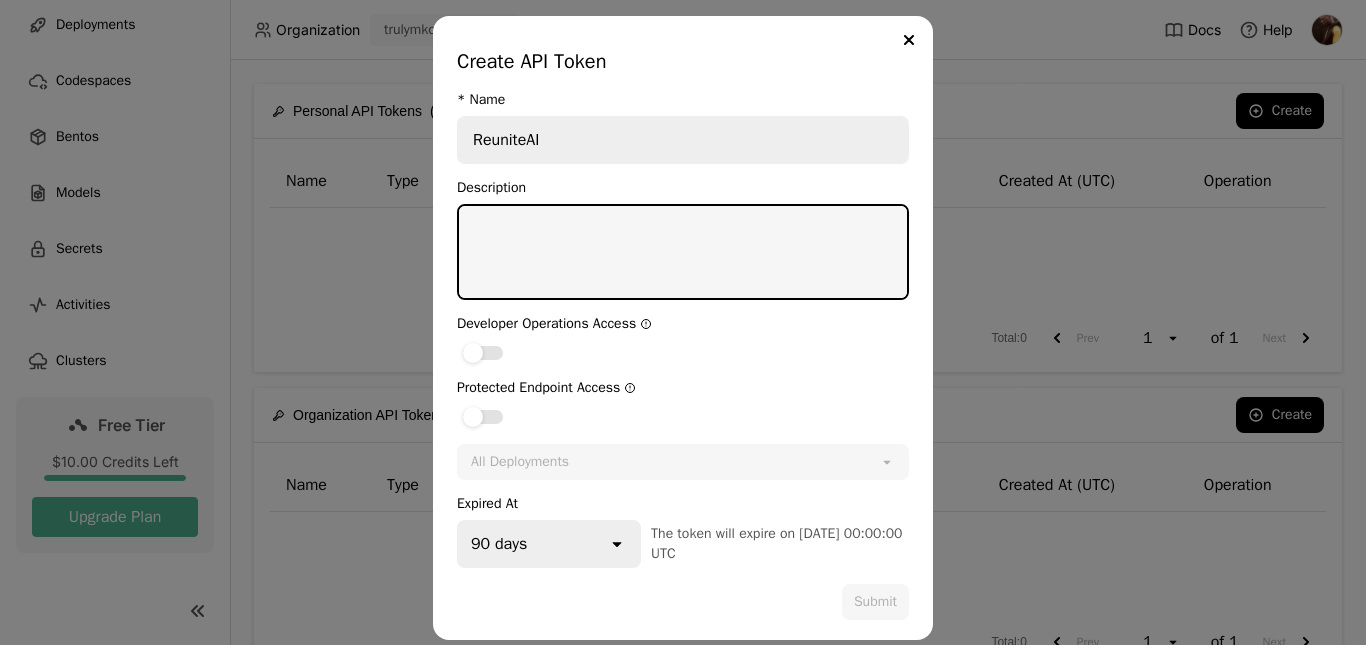 click at bounding box center [683, 252] 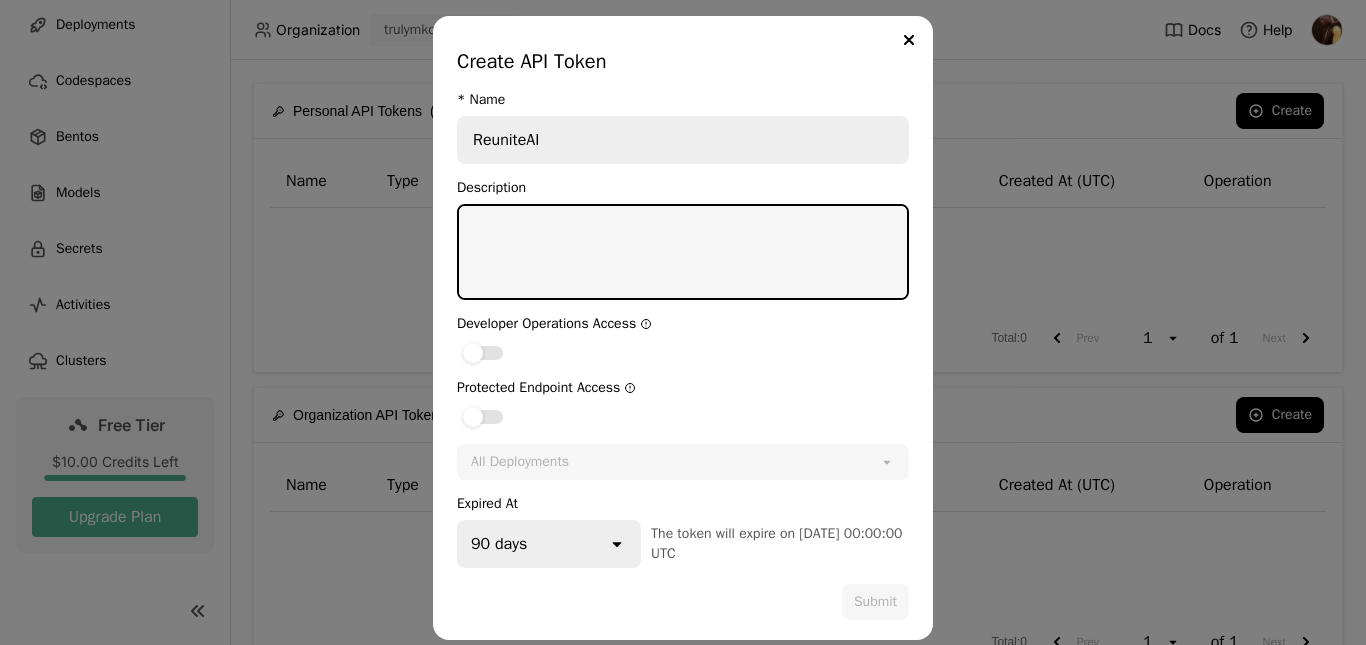 click at bounding box center [683, 252] 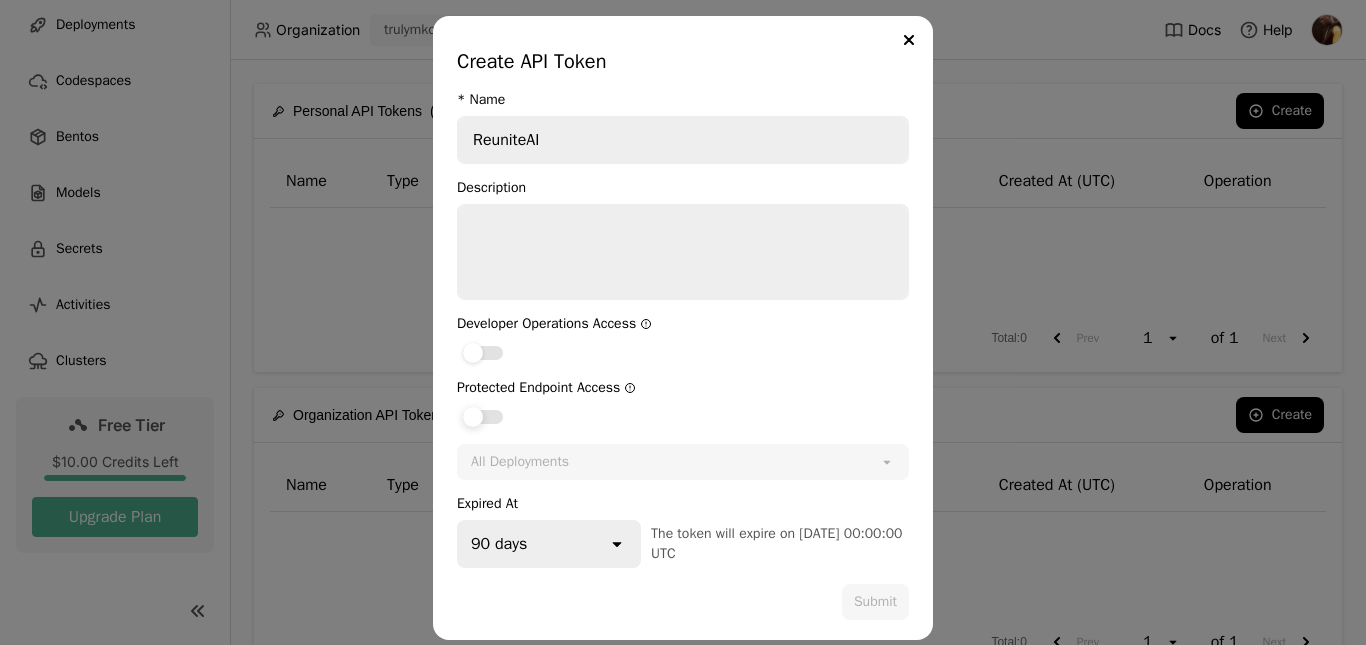 click at bounding box center (483, 417) 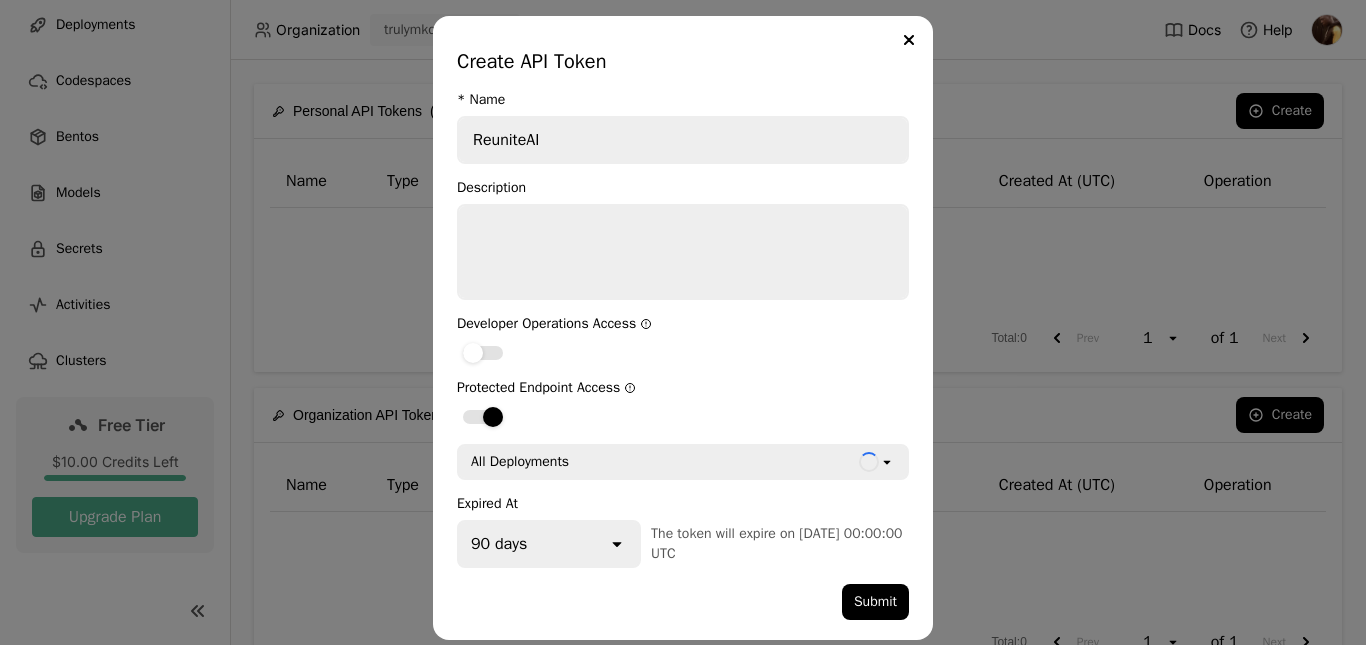 click on "All Deployments" at bounding box center [520, 462] 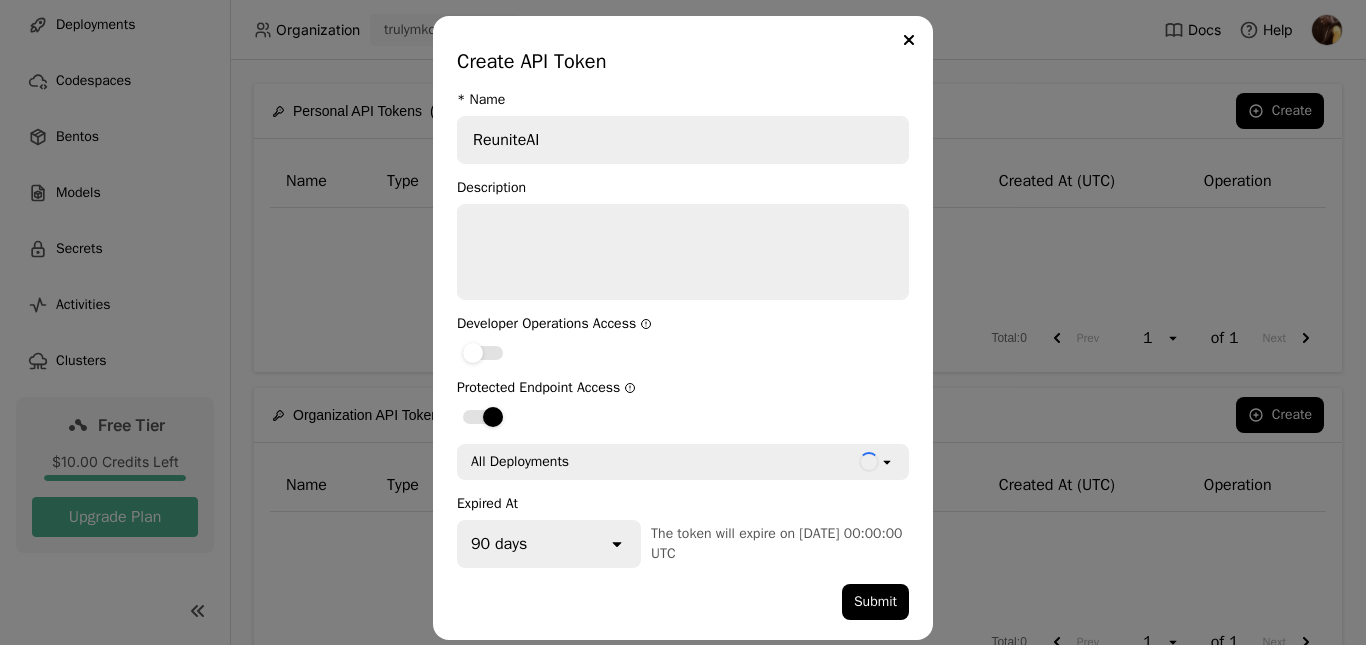 click on "All Deployments" at bounding box center (659, 462) 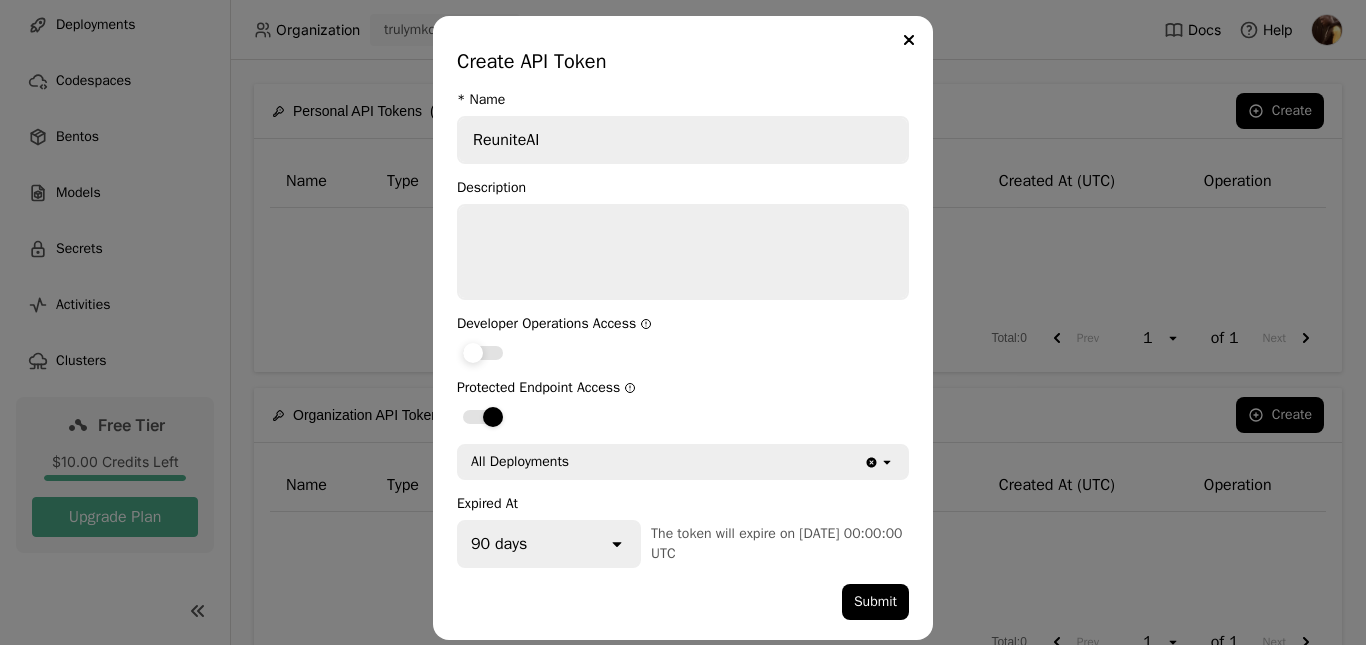 click at bounding box center [483, 353] 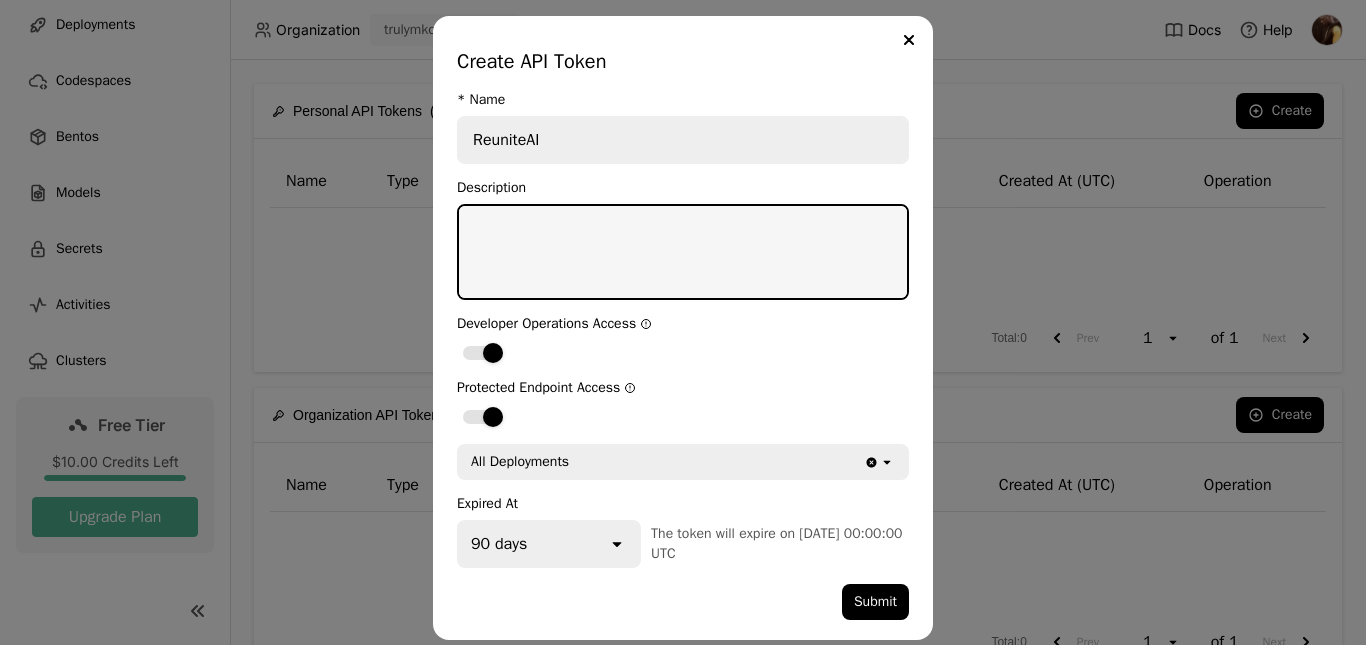 click at bounding box center [683, 252] 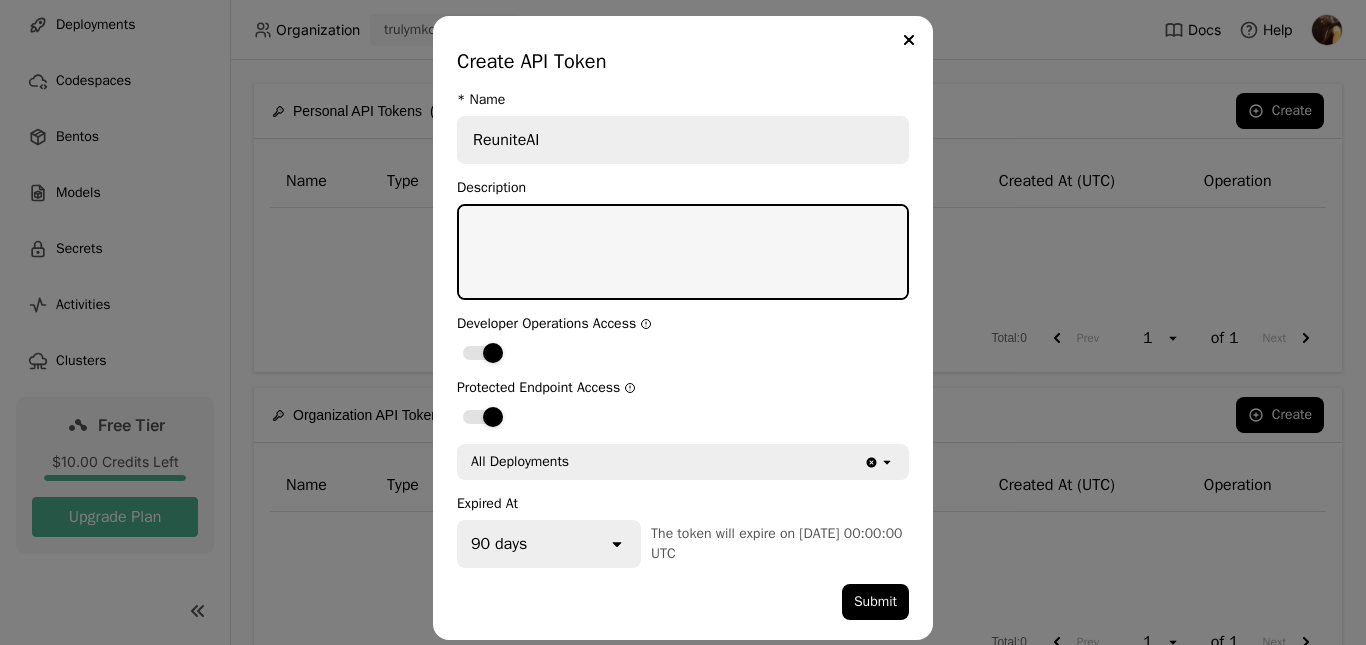 click on "Expired At 90 days open The token will expire on [DATE] 00:00:00 UTC" at bounding box center [683, 532] 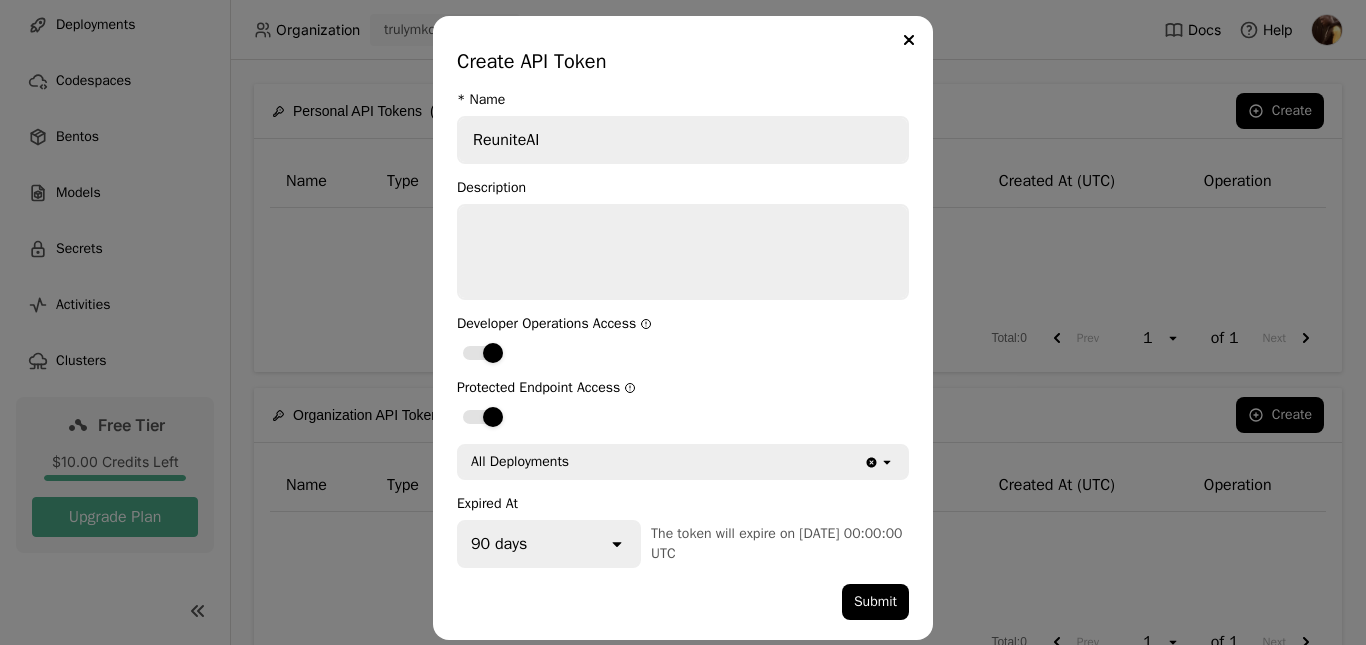 click on "90 days" at bounding box center (533, 544) 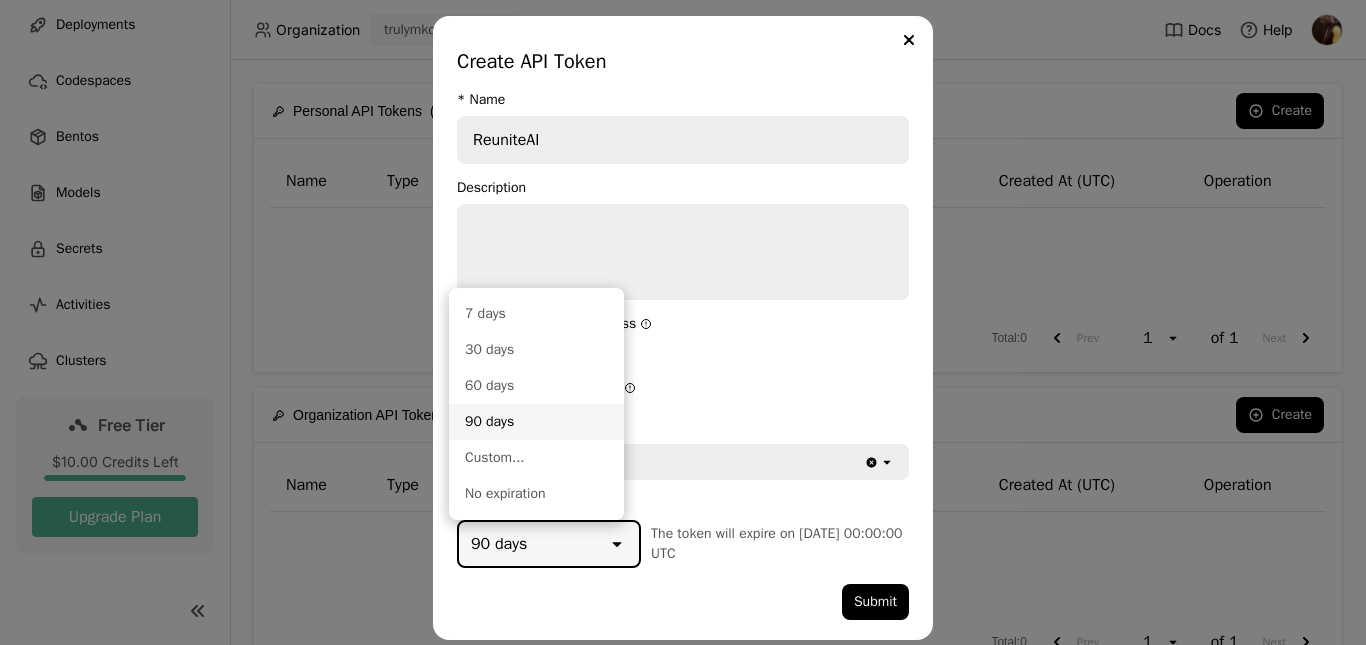 click on "90 days" at bounding box center [536, 422] 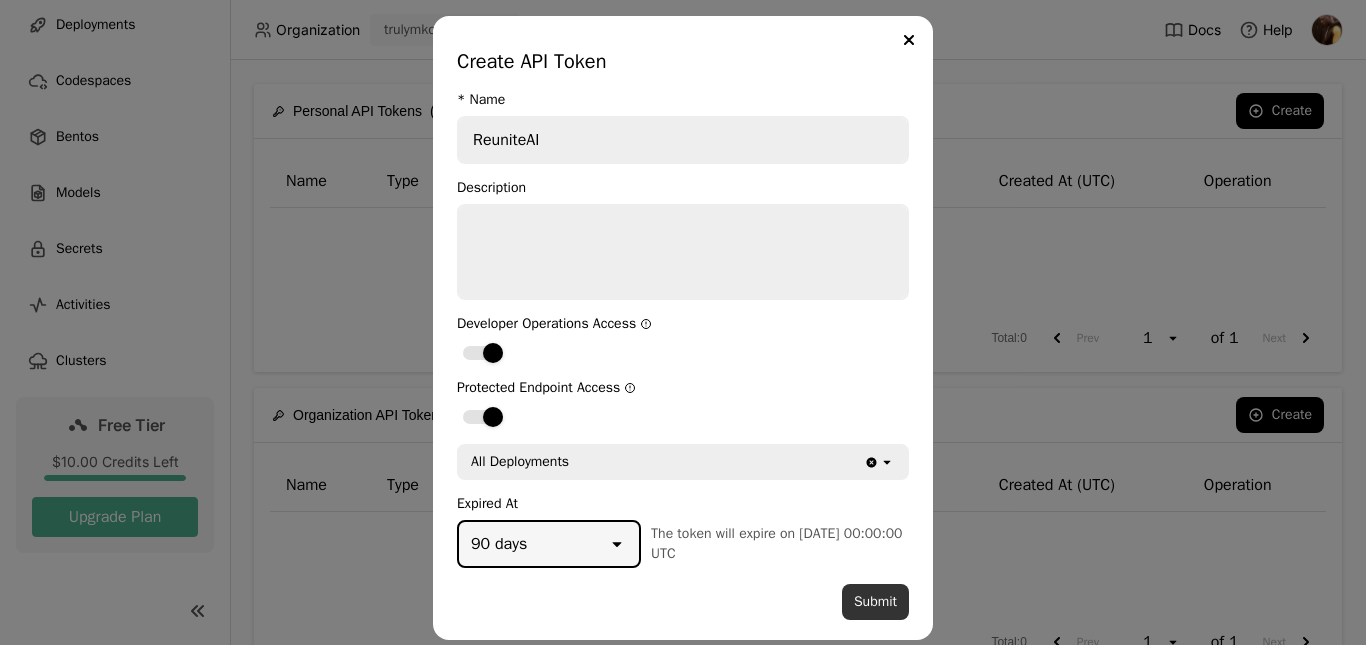 click on "Submit" at bounding box center [875, 602] 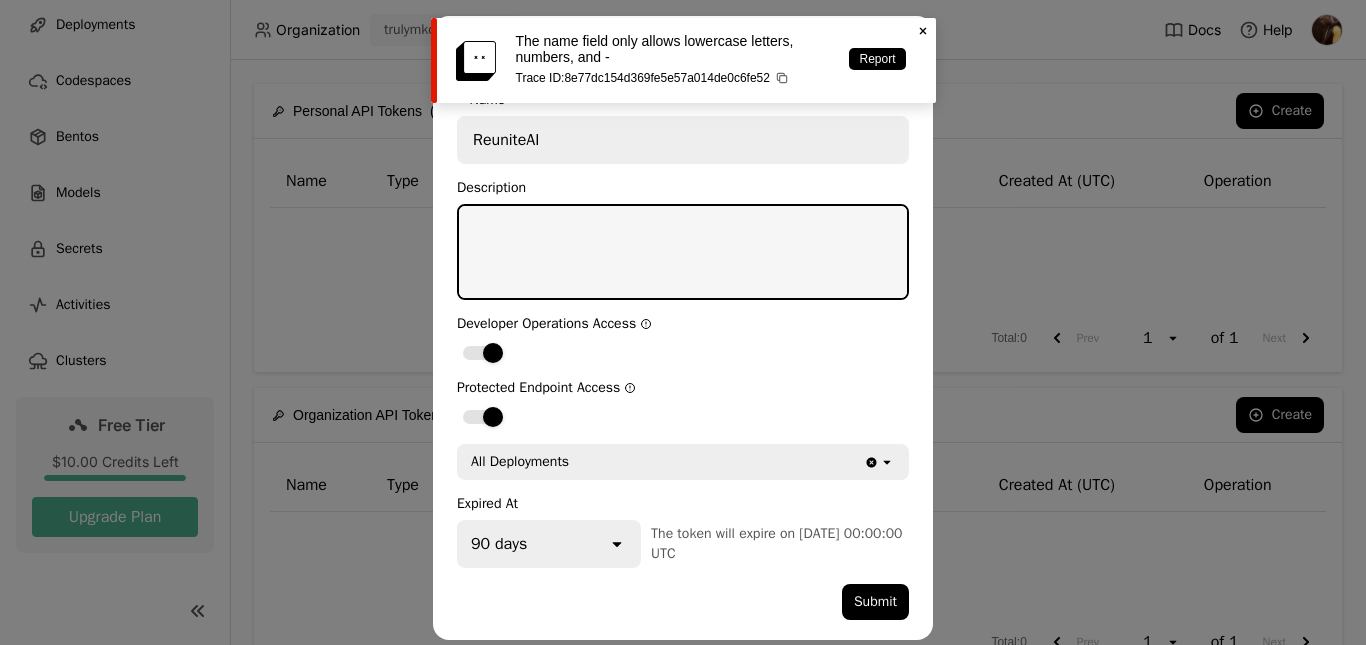 click at bounding box center (683, 252) 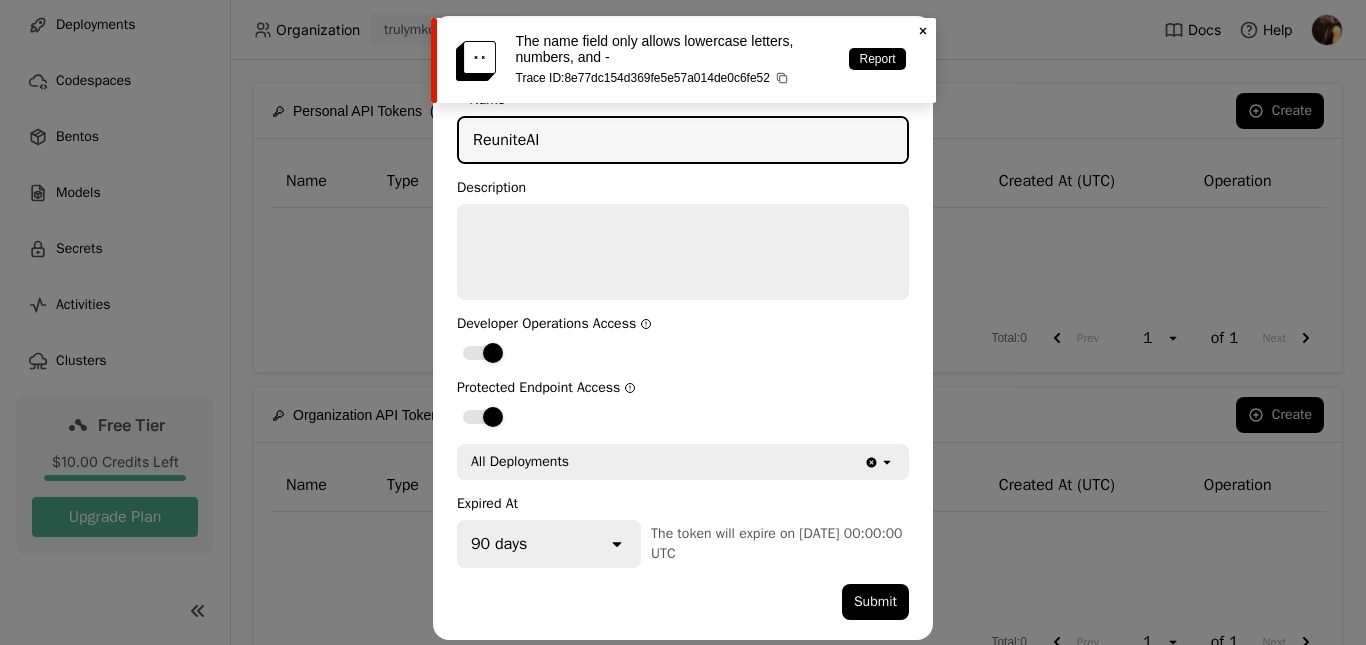 drag, startPoint x: 545, startPoint y: 144, endPoint x: 444, endPoint y: 139, distance: 101.12369 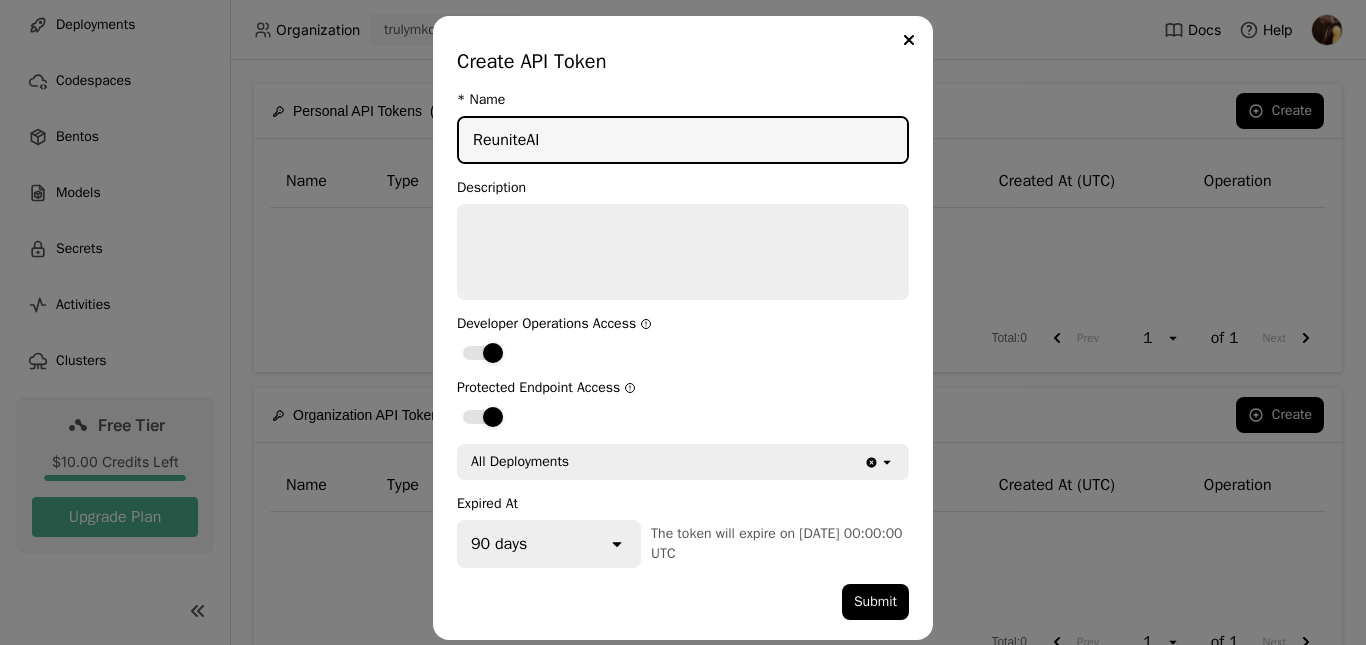 click on "ReuniteAI" at bounding box center (683, 140) 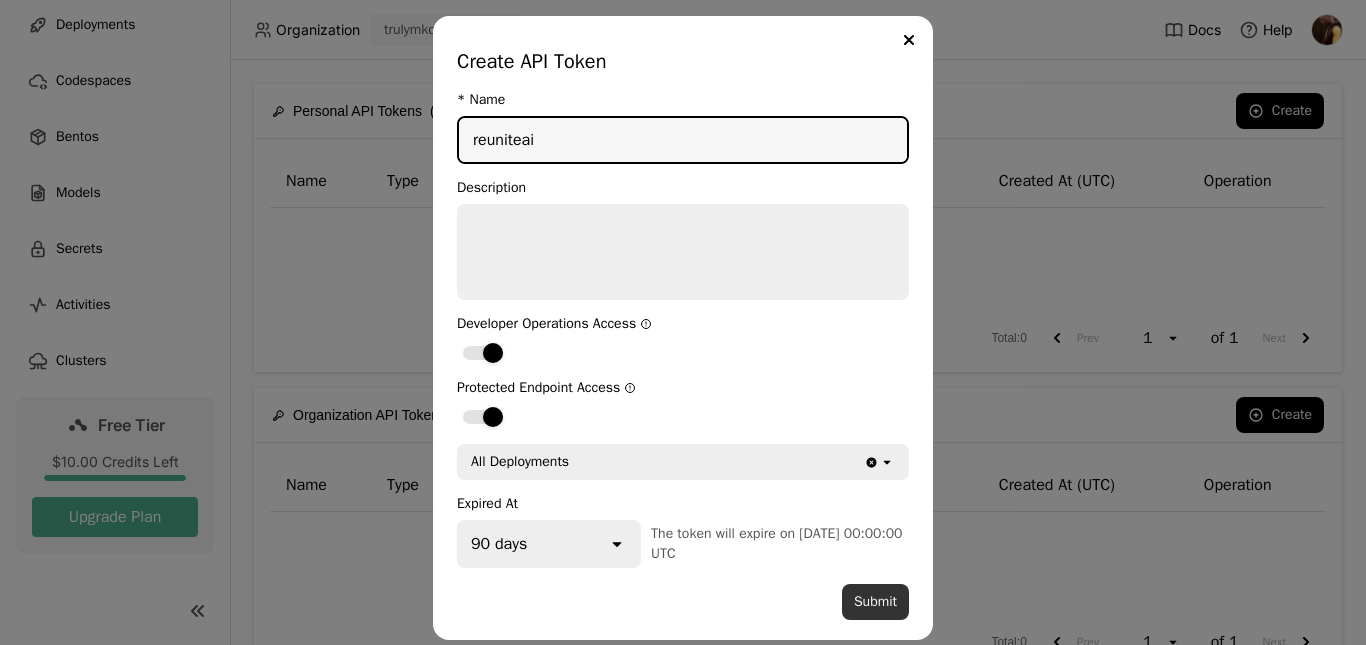type on "reuniteai" 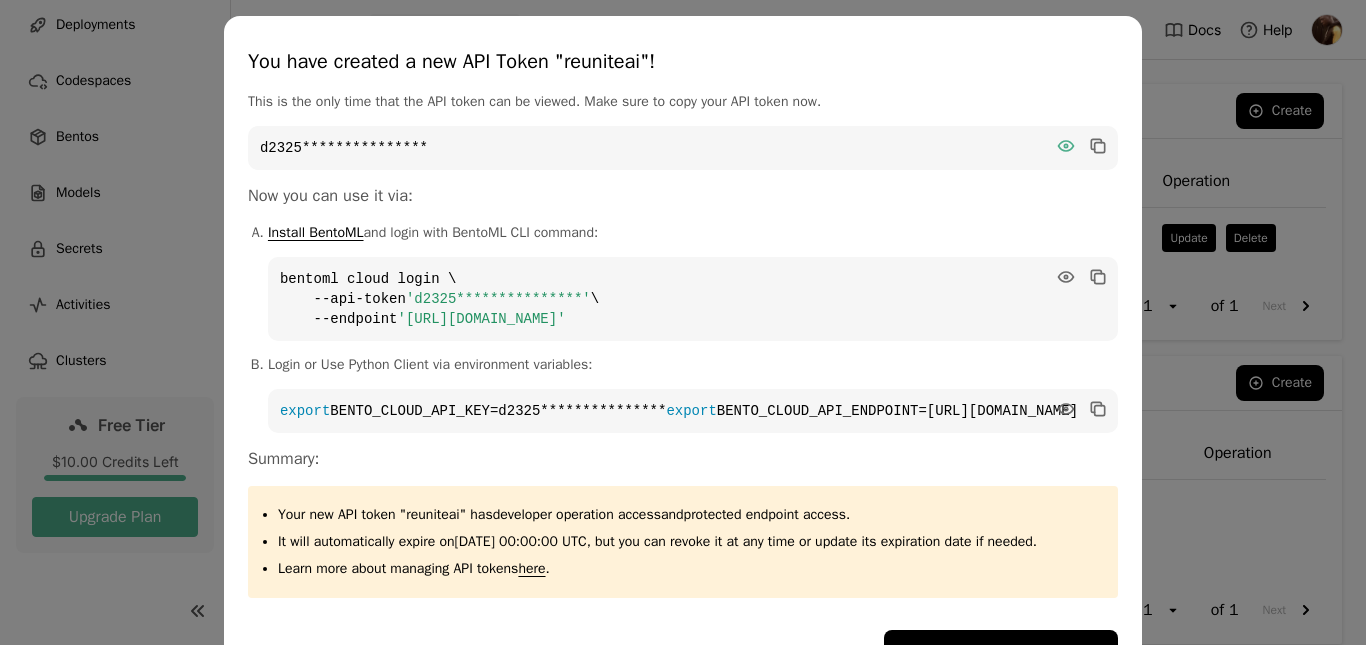 click 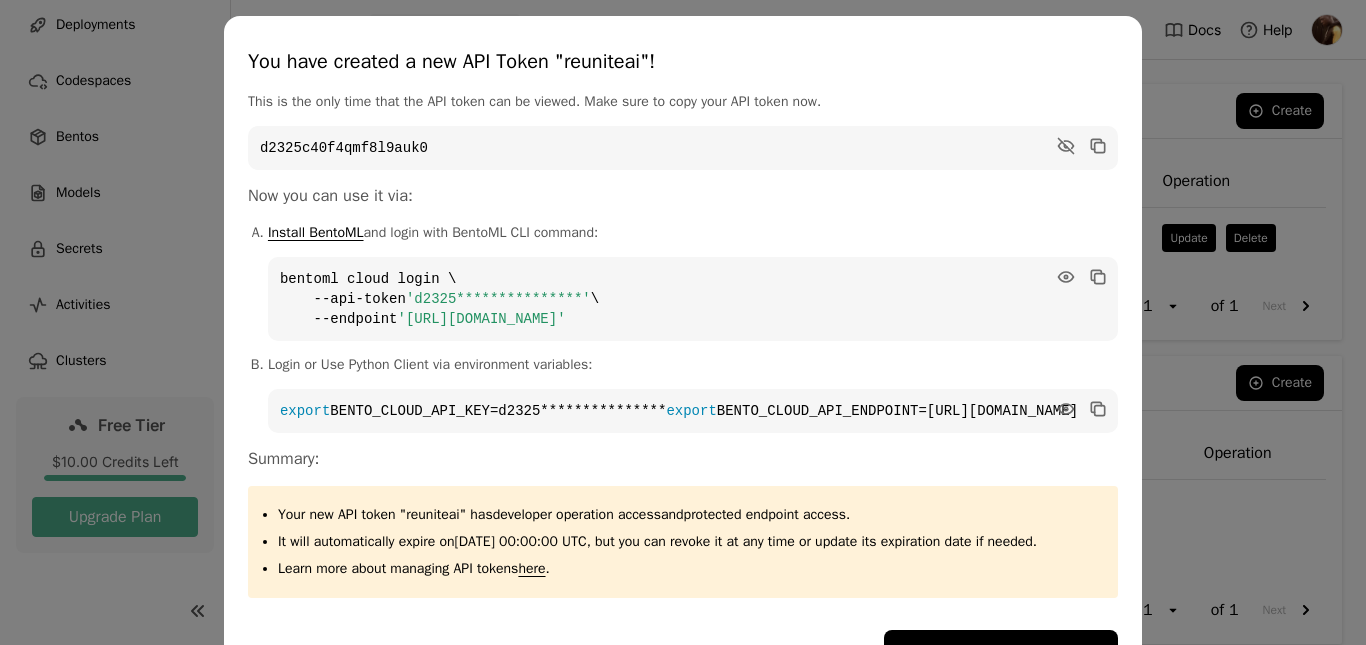 click at bounding box center (1082, 146) 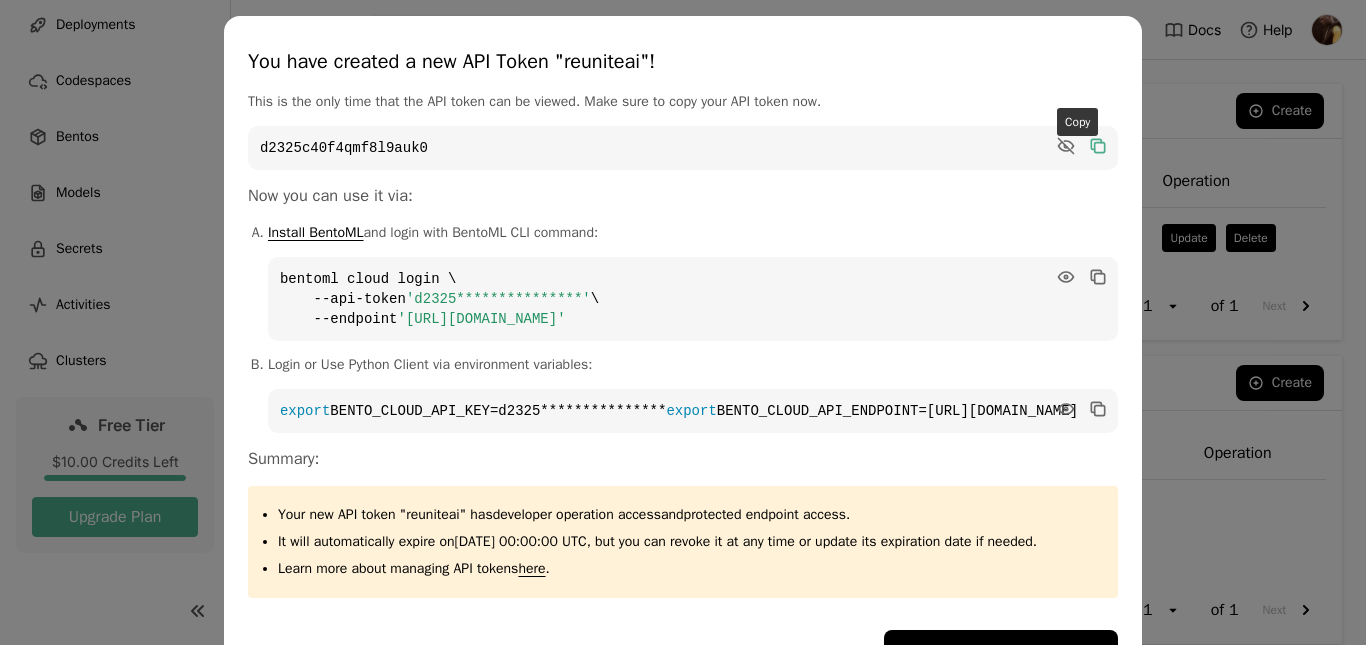 click 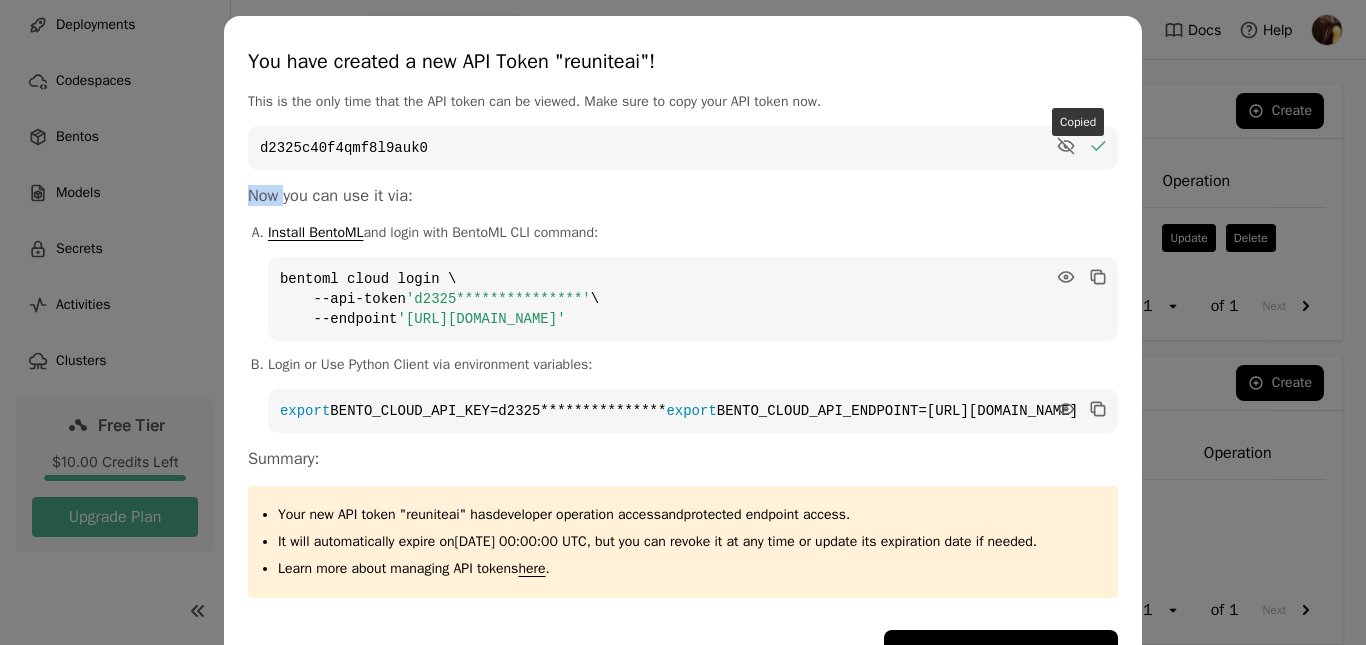 click 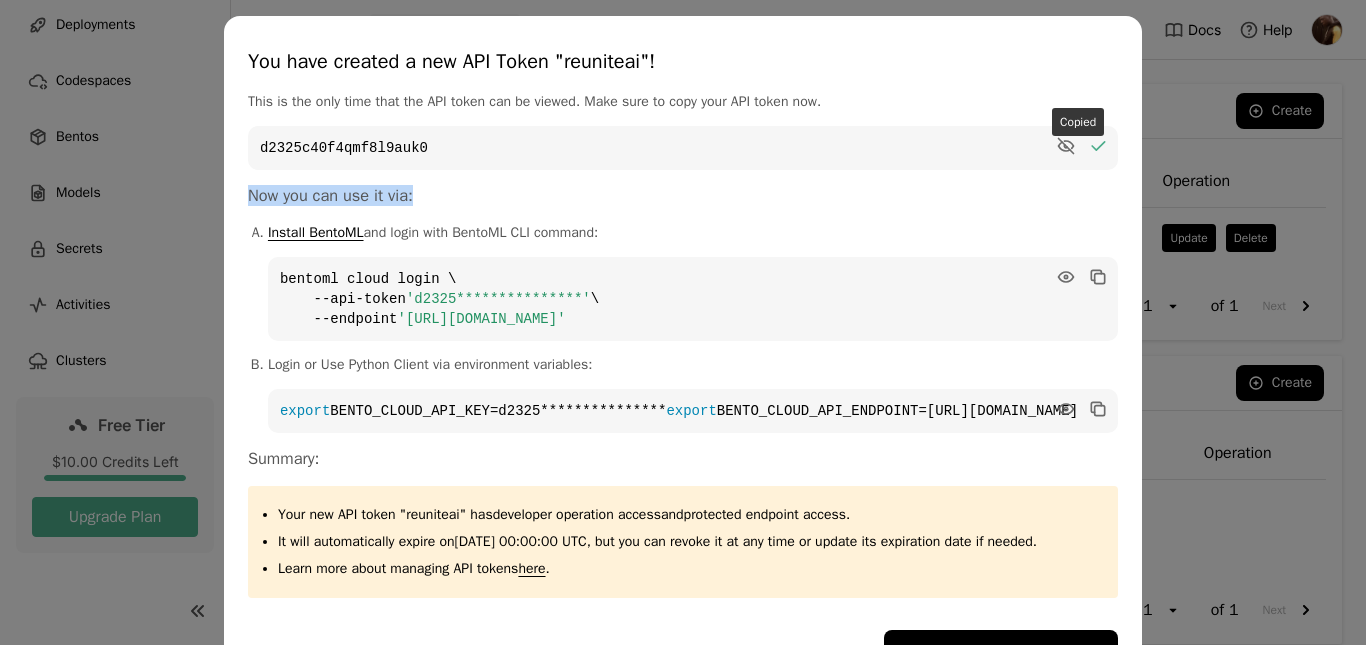 click 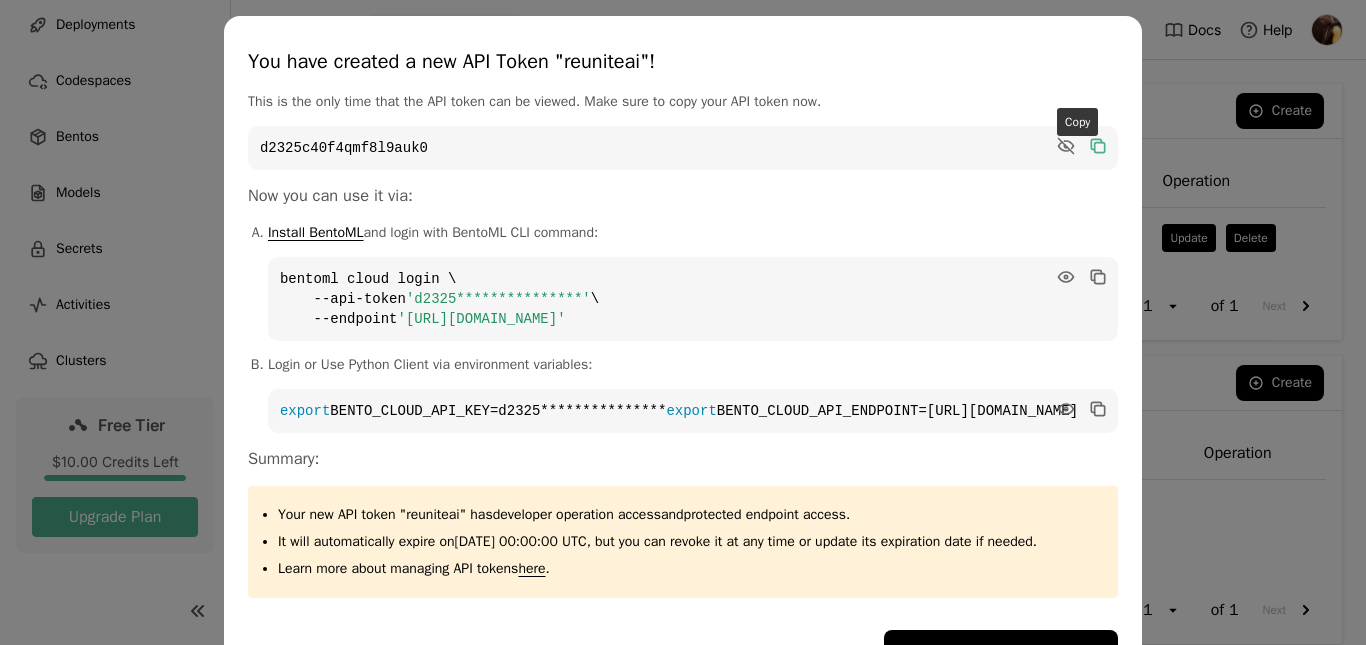 click 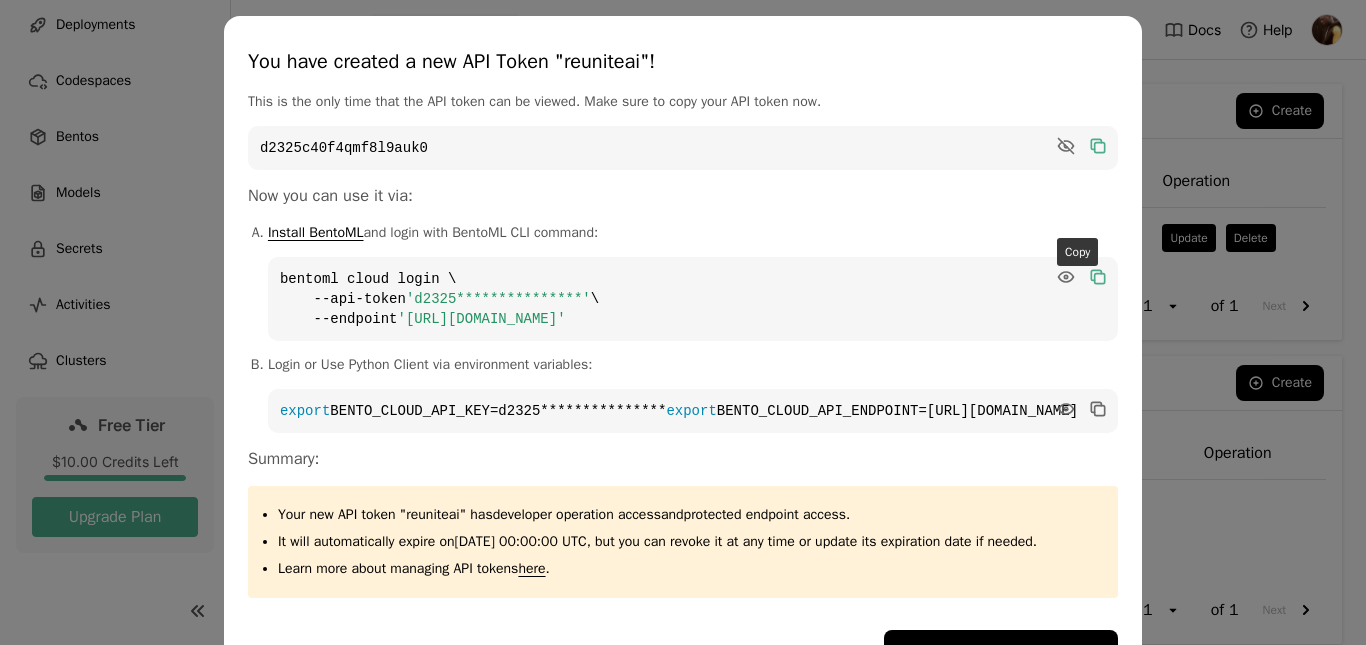 click 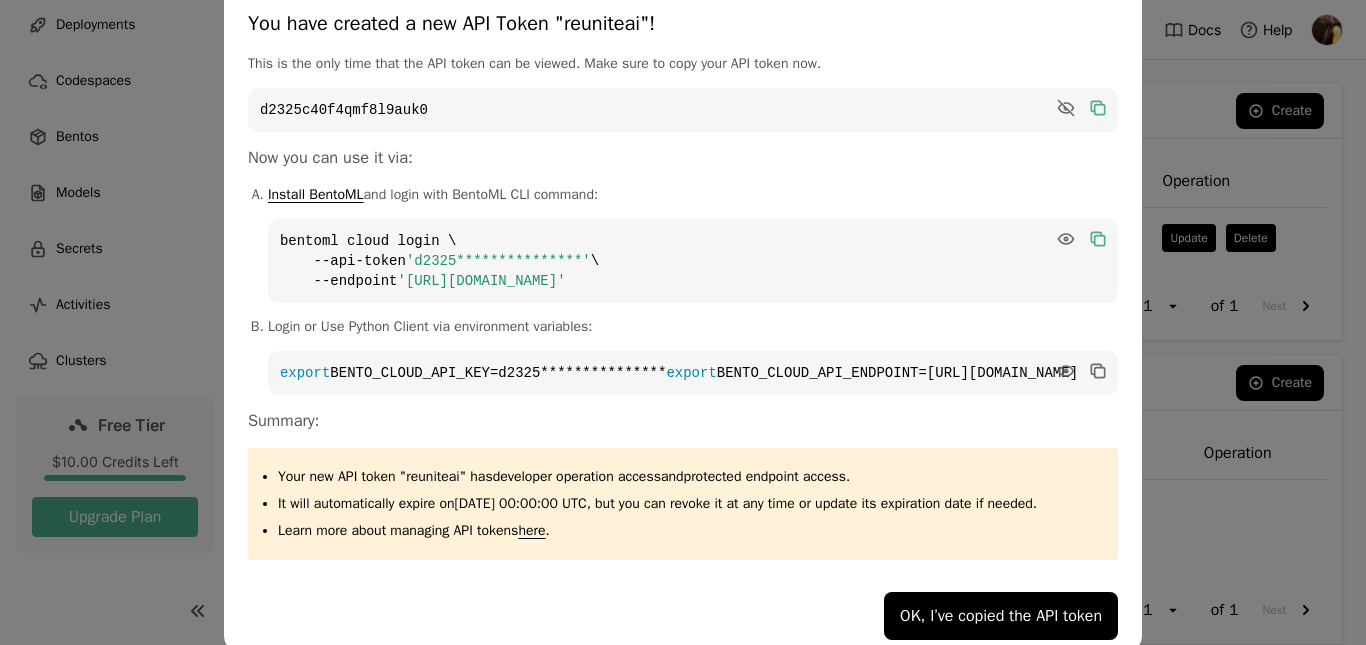 scroll, scrollTop: 0, scrollLeft: 0, axis: both 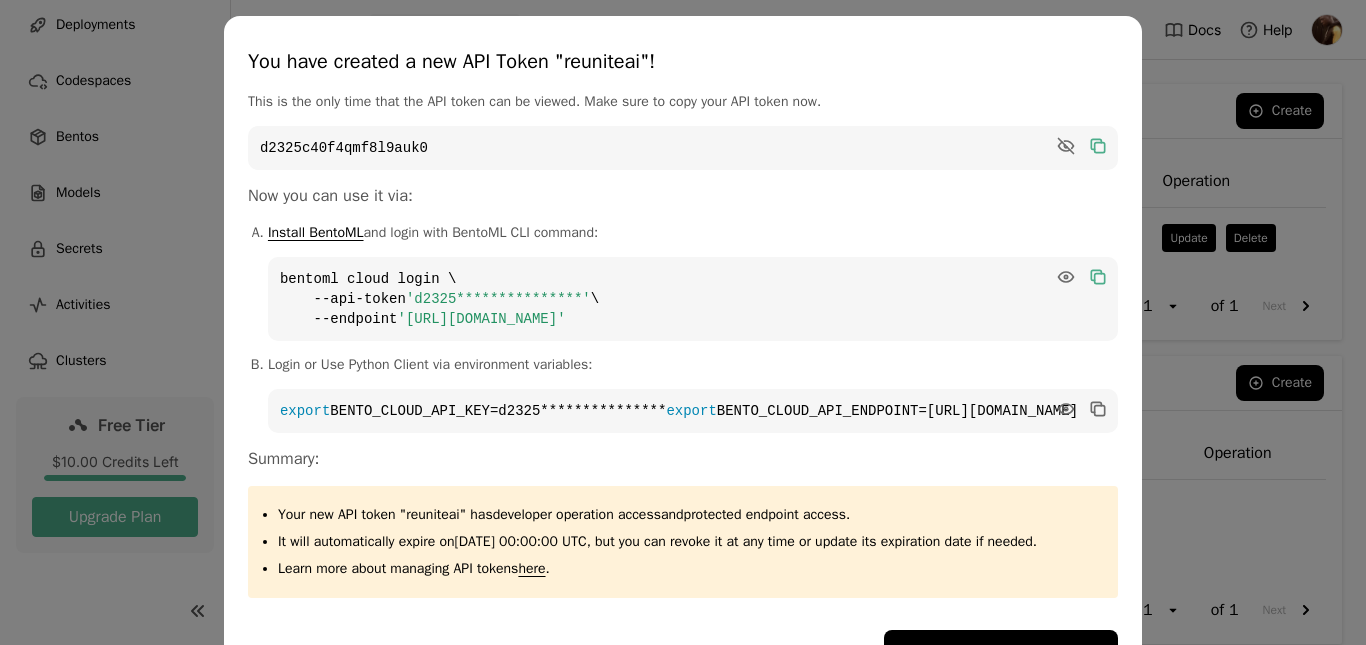 click 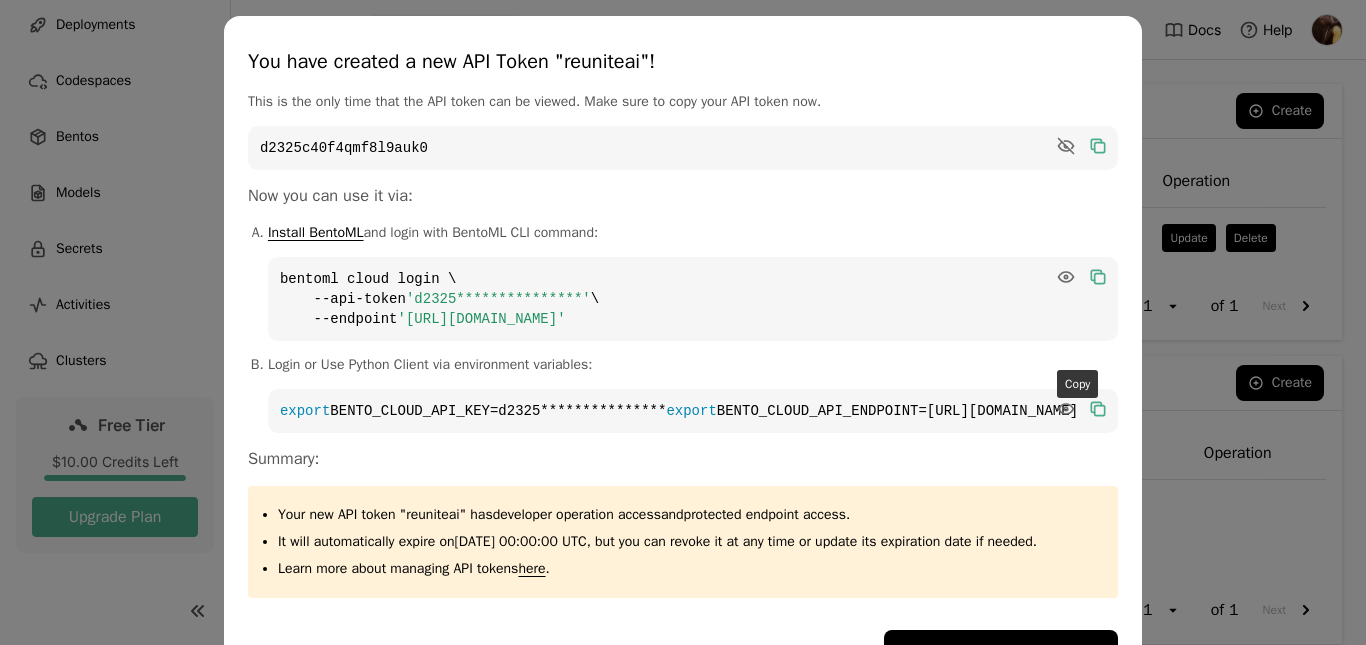 click 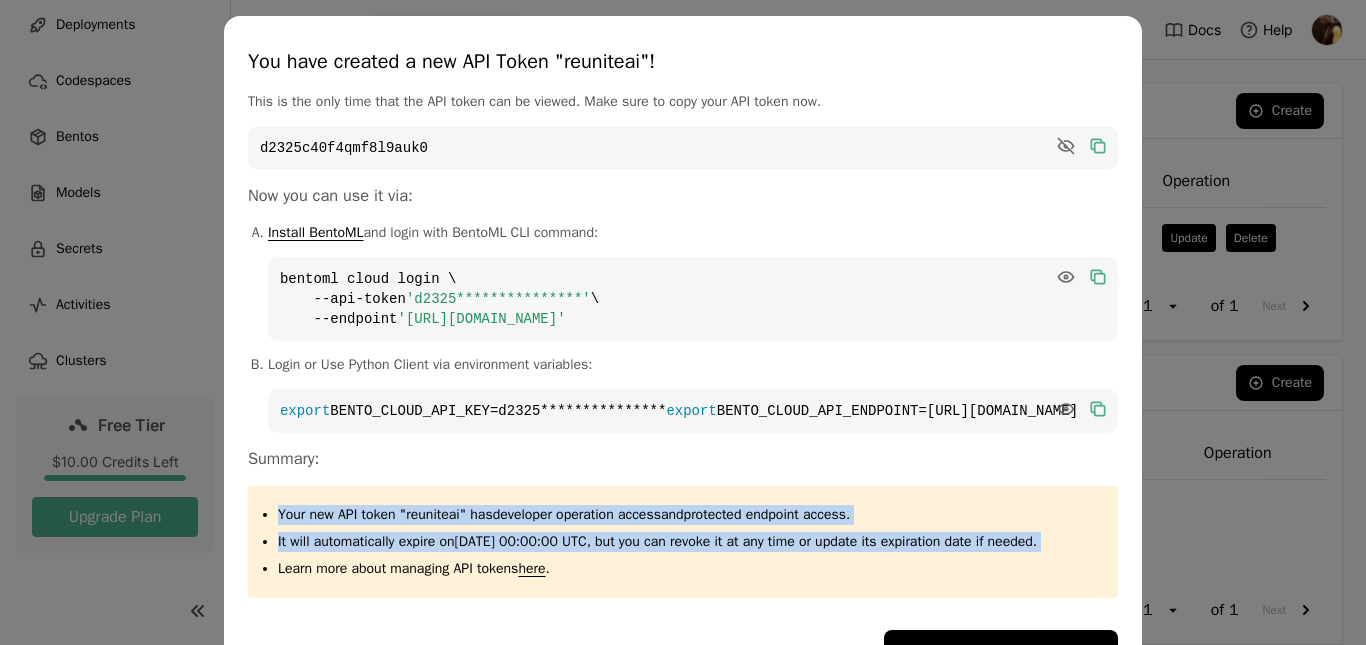 drag, startPoint x: 429, startPoint y: 527, endPoint x: 633, endPoint y: 571, distance: 208.69116 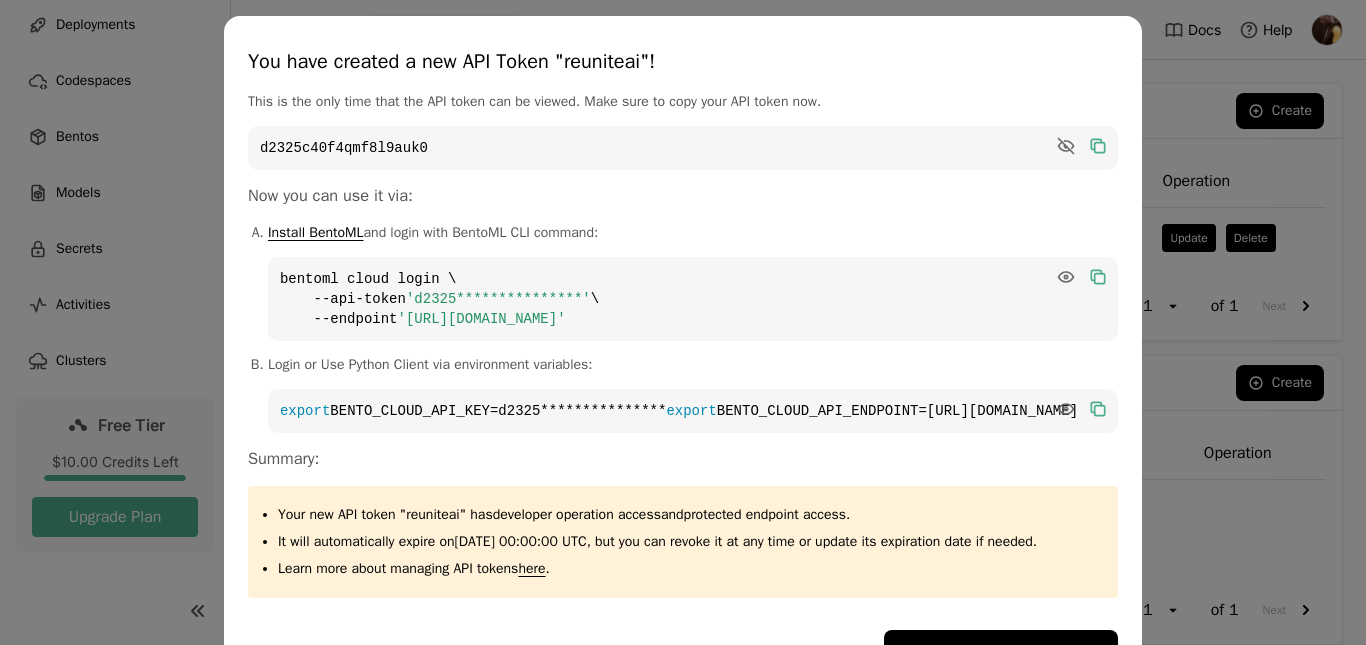 click on "It will automatically expire on  [DATE] 00:00:00 UTC , but you can revoke it at any time or update its expiration date if needed." at bounding box center [690, 542] 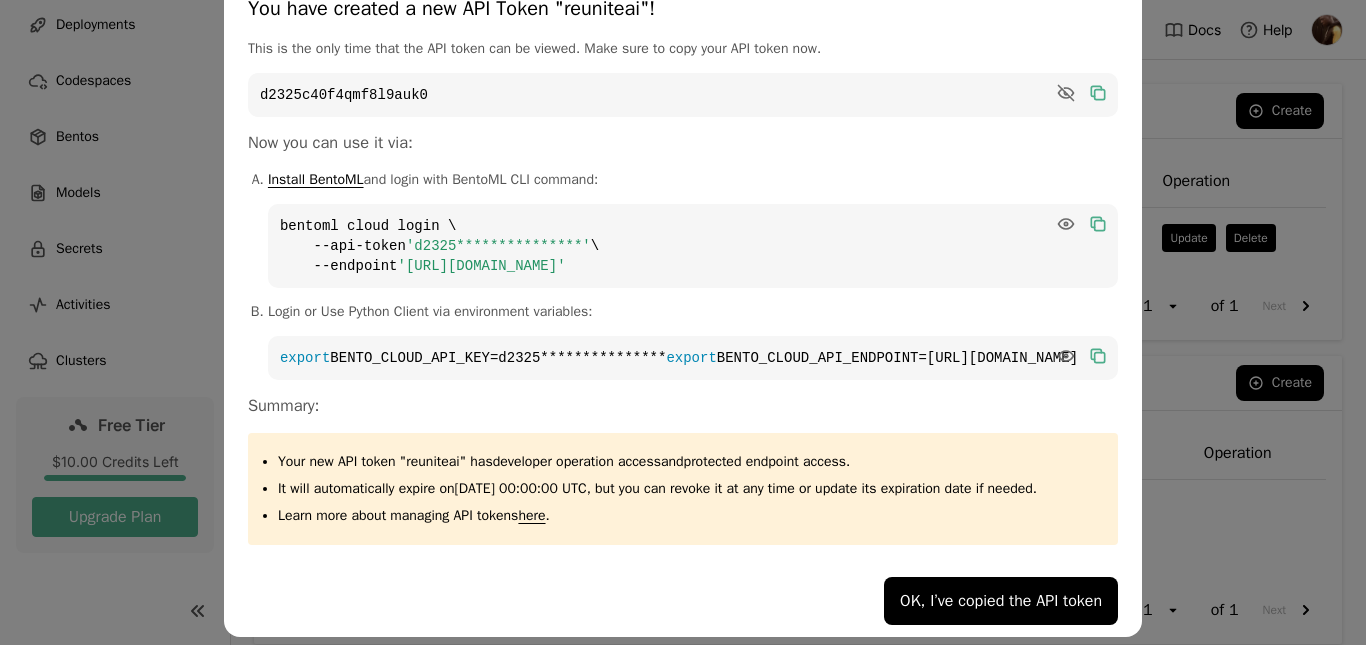 scroll, scrollTop: 81, scrollLeft: 0, axis: vertical 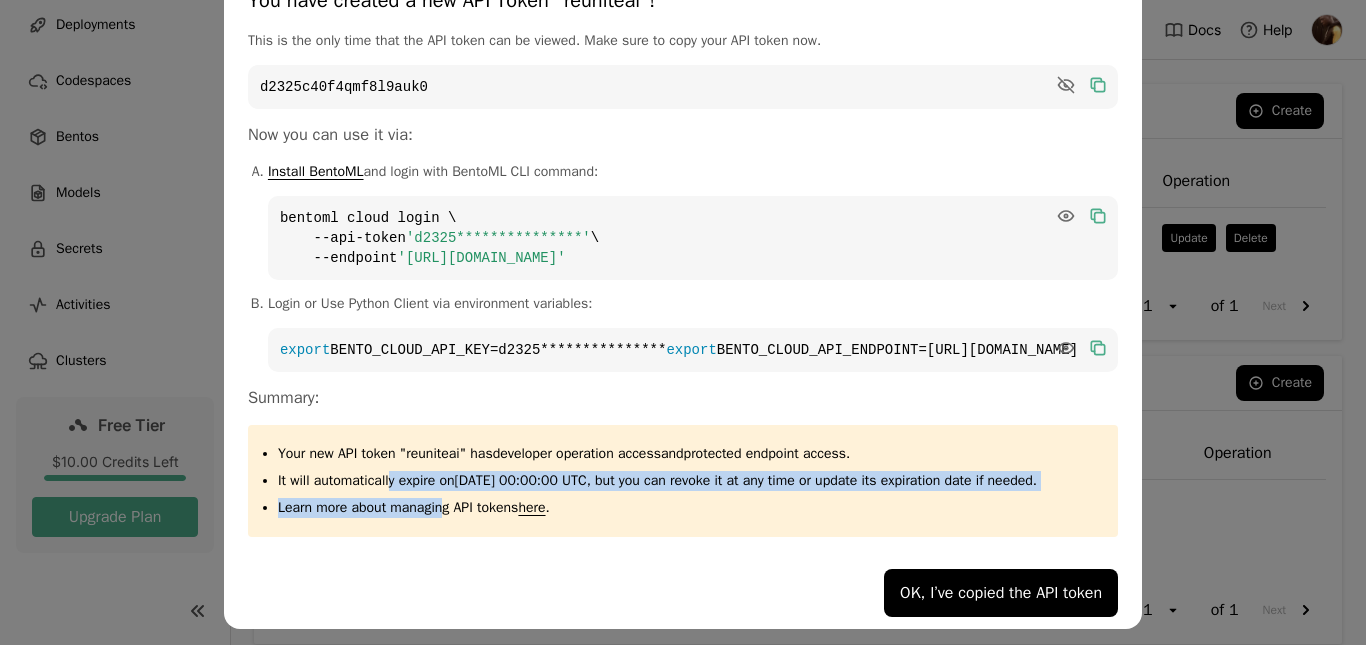 drag, startPoint x: 394, startPoint y: 478, endPoint x: 448, endPoint y: 525, distance: 71.5891 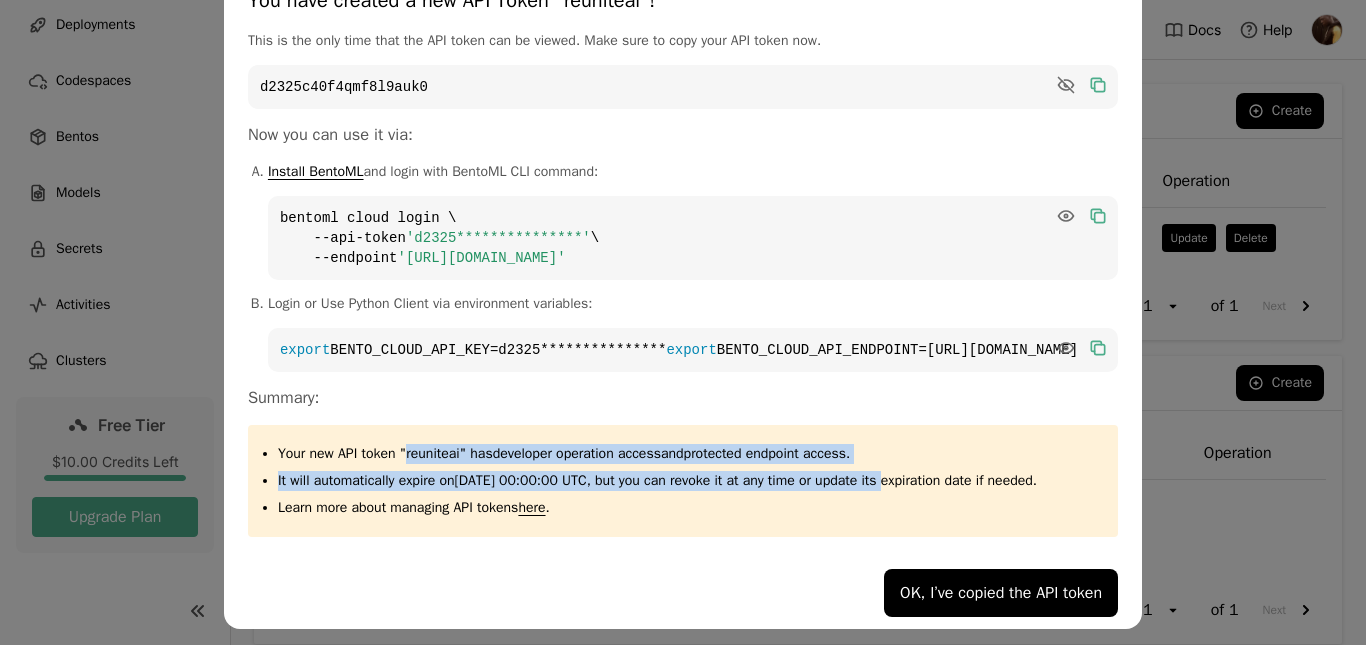 drag, startPoint x: 511, startPoint y: 469, endPoint x: 928, endPoint y: 479, distance: 417.11987 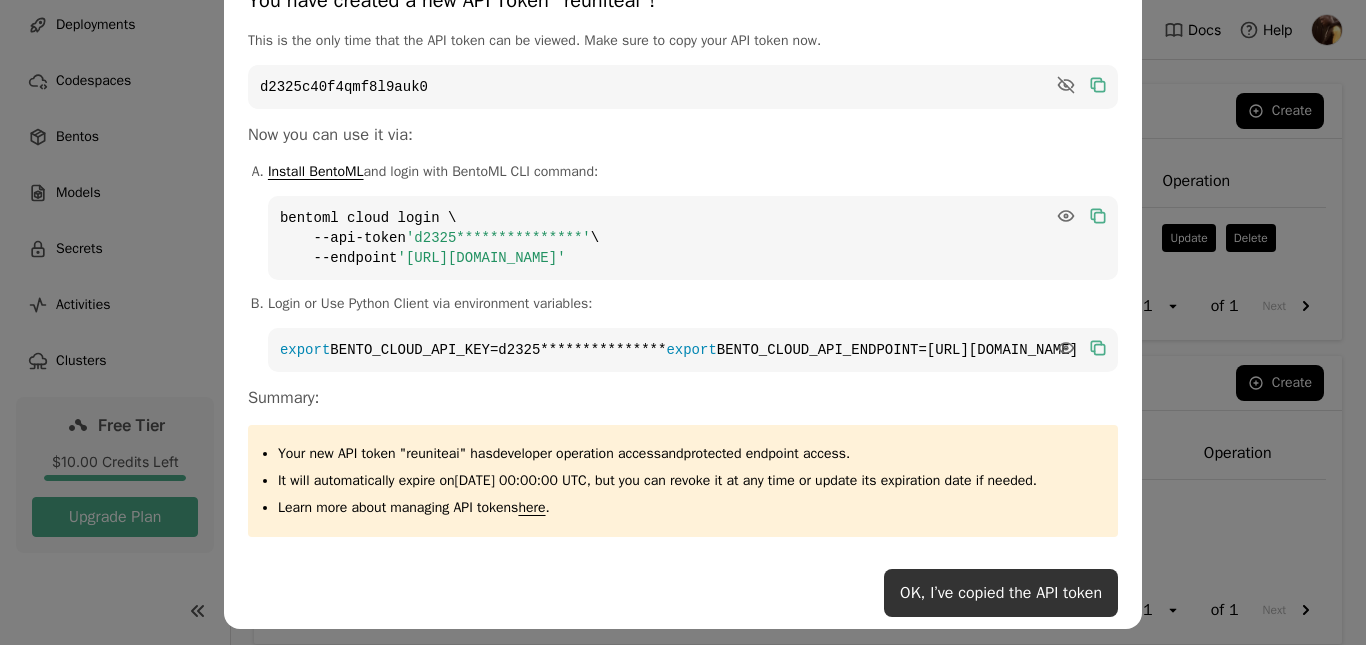 click on "OK, I’ve copied the API token" at bounding box center (1001, 593) 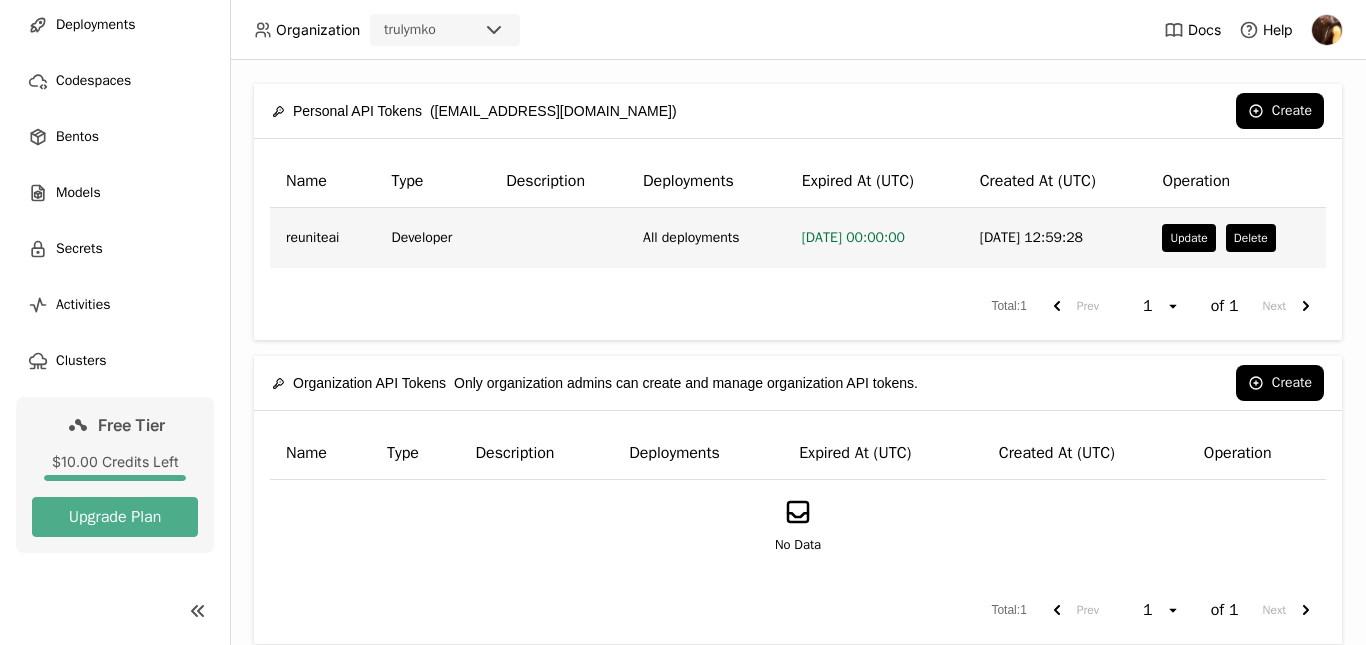 click on "Developer" at bounding box center [432, 238] 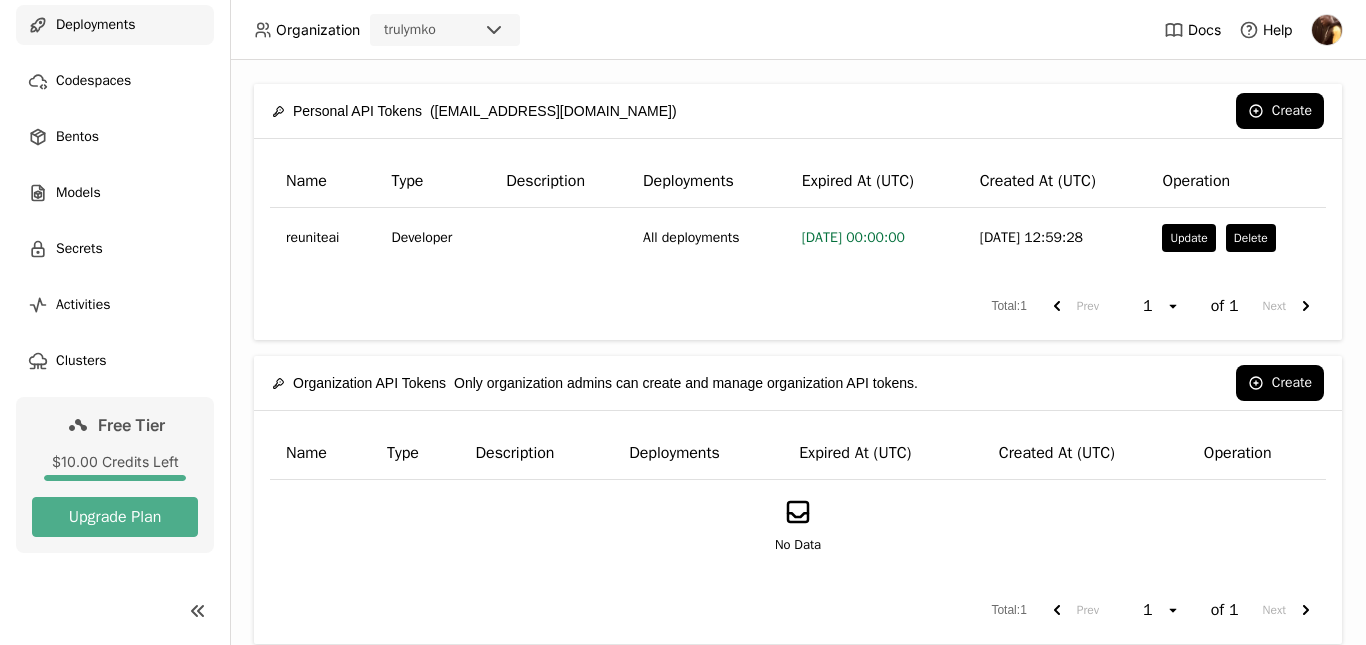 click on "Deployments" at bounding box center [115, 25] 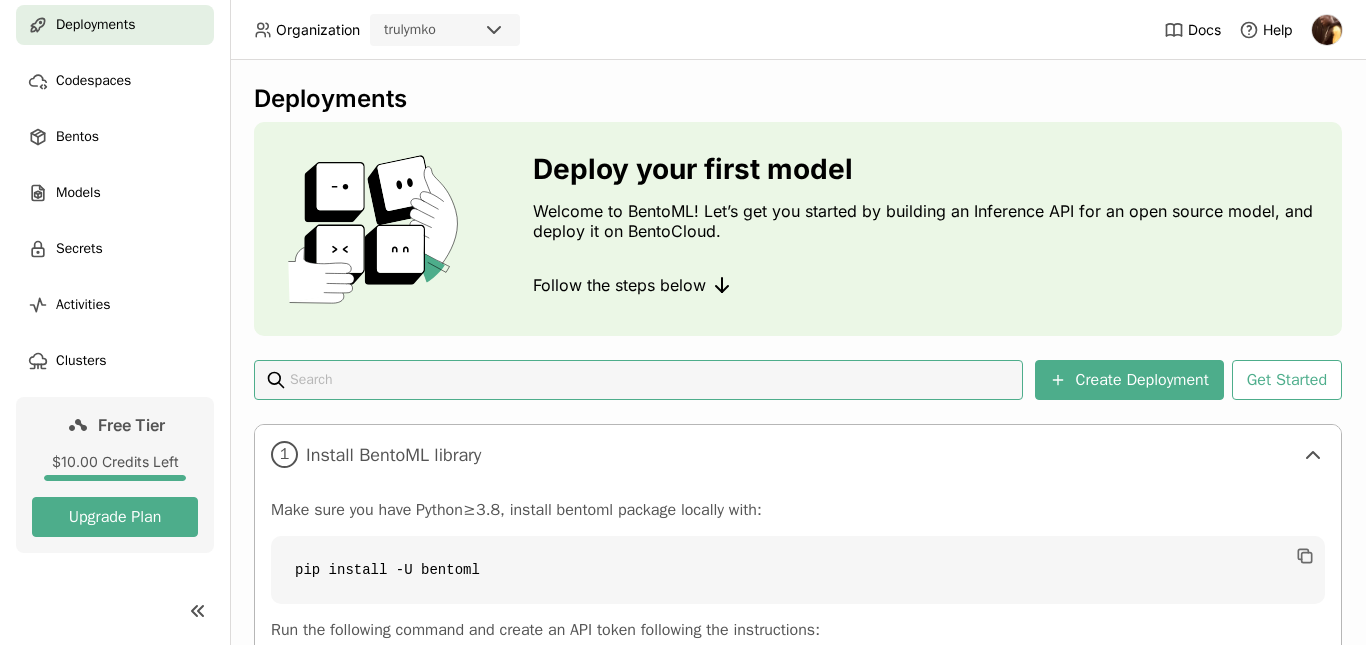 scroll, scrollTop: 304, scrollLeft: 0, axis: vertical 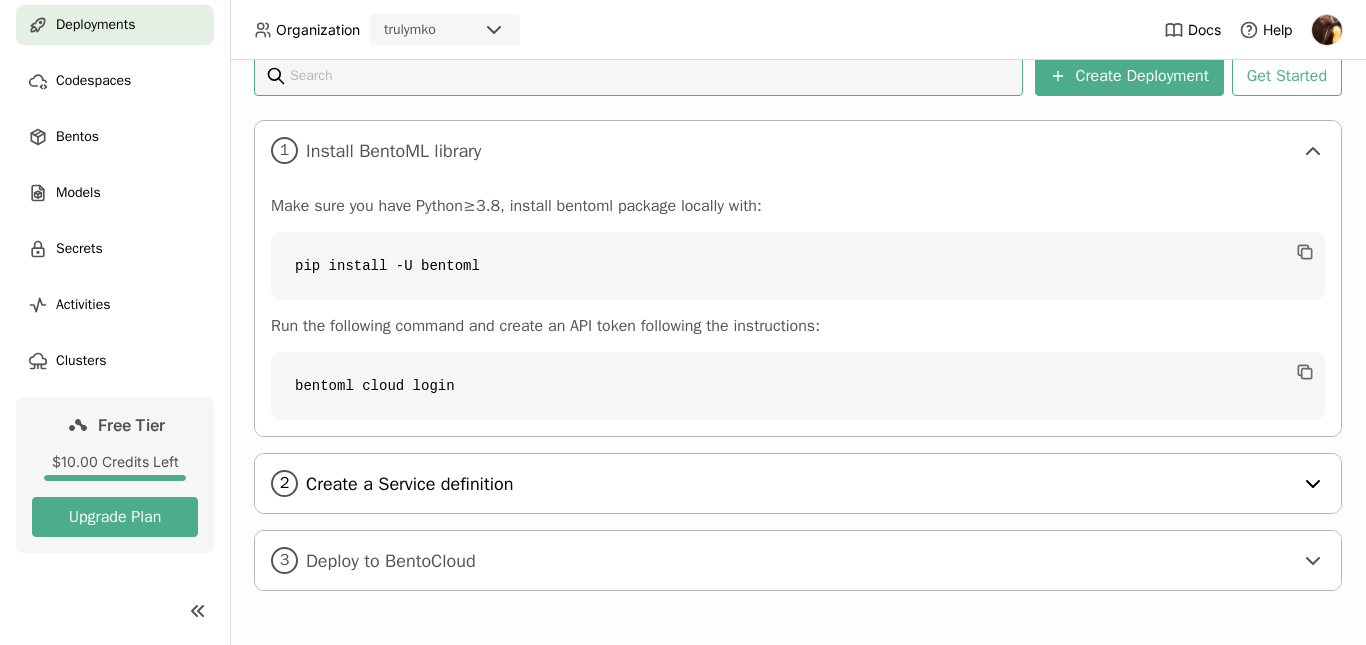 click on "Create a Service definition" at bounding box center [799, 484] 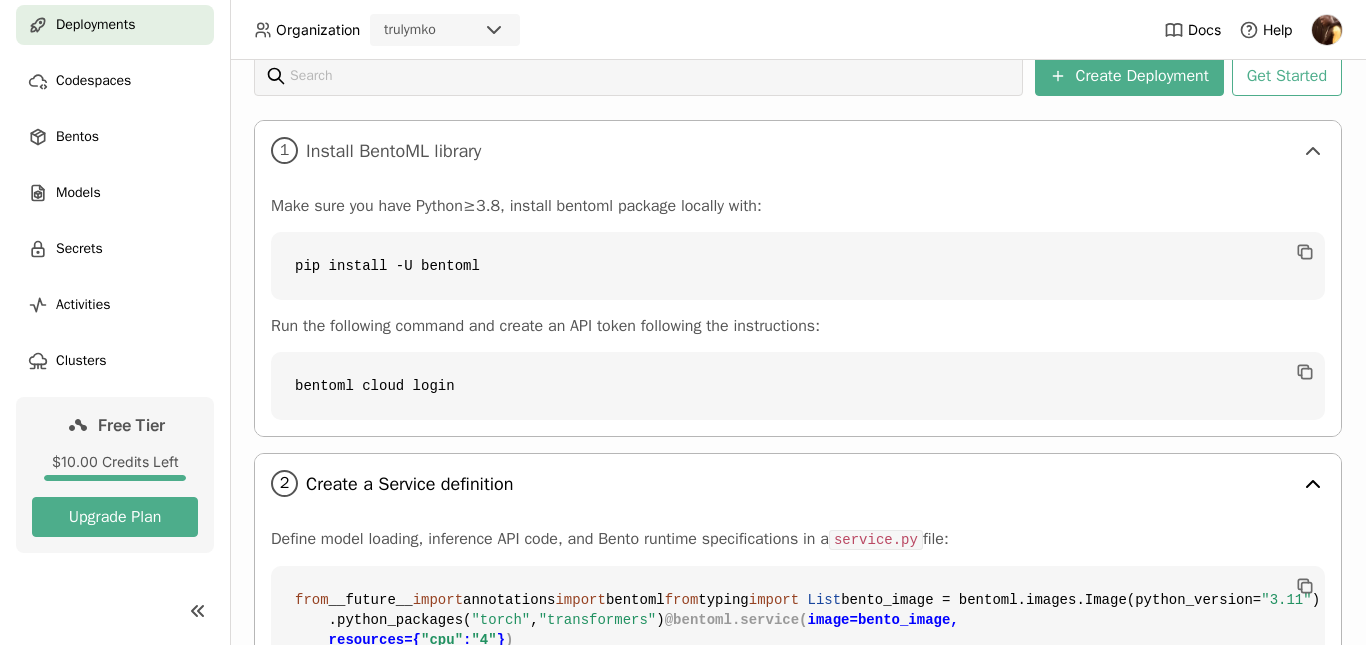 click on "2 Create a Service definition" at bounding box center (798, 483) 